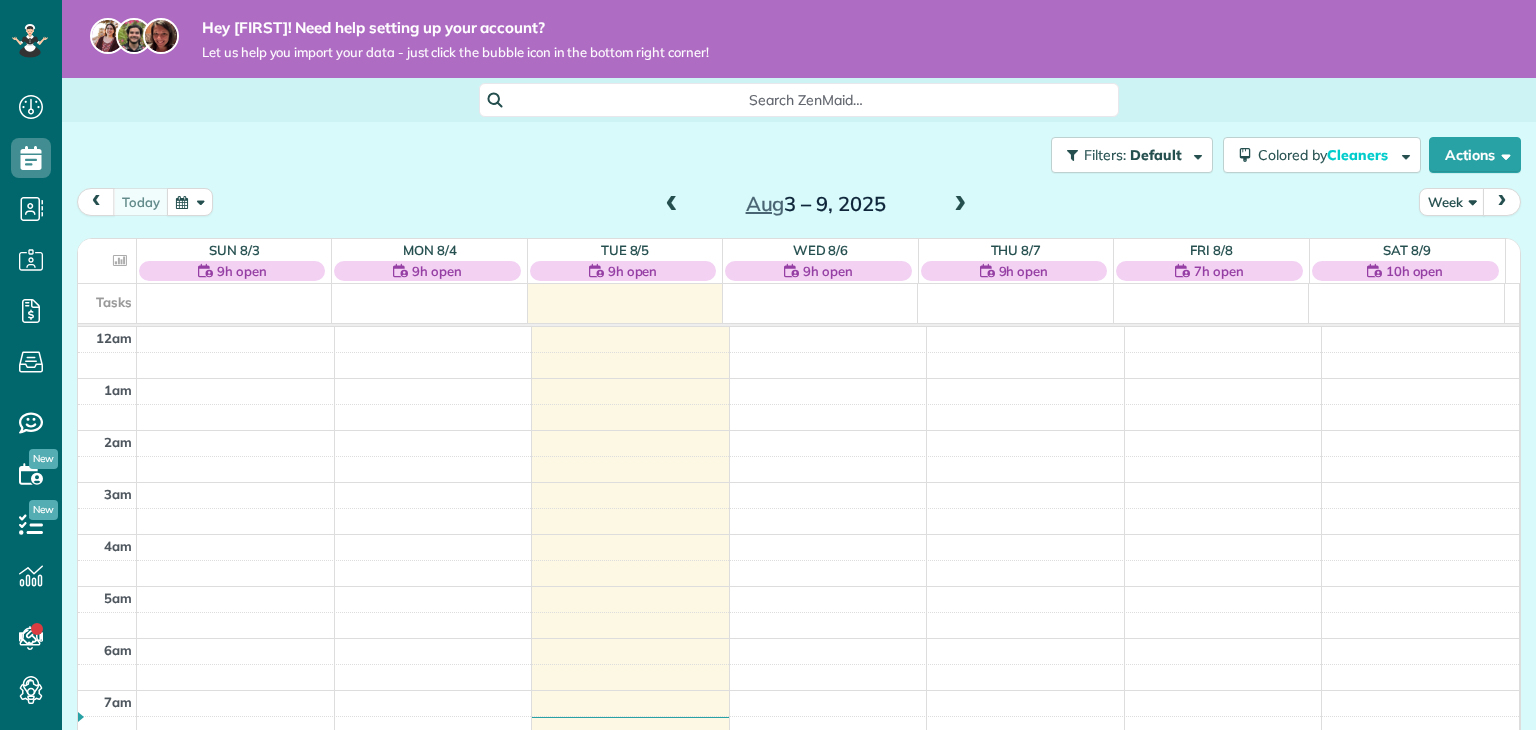 scroll, scrollTop: 0, scrollLeft: 0, axis: both 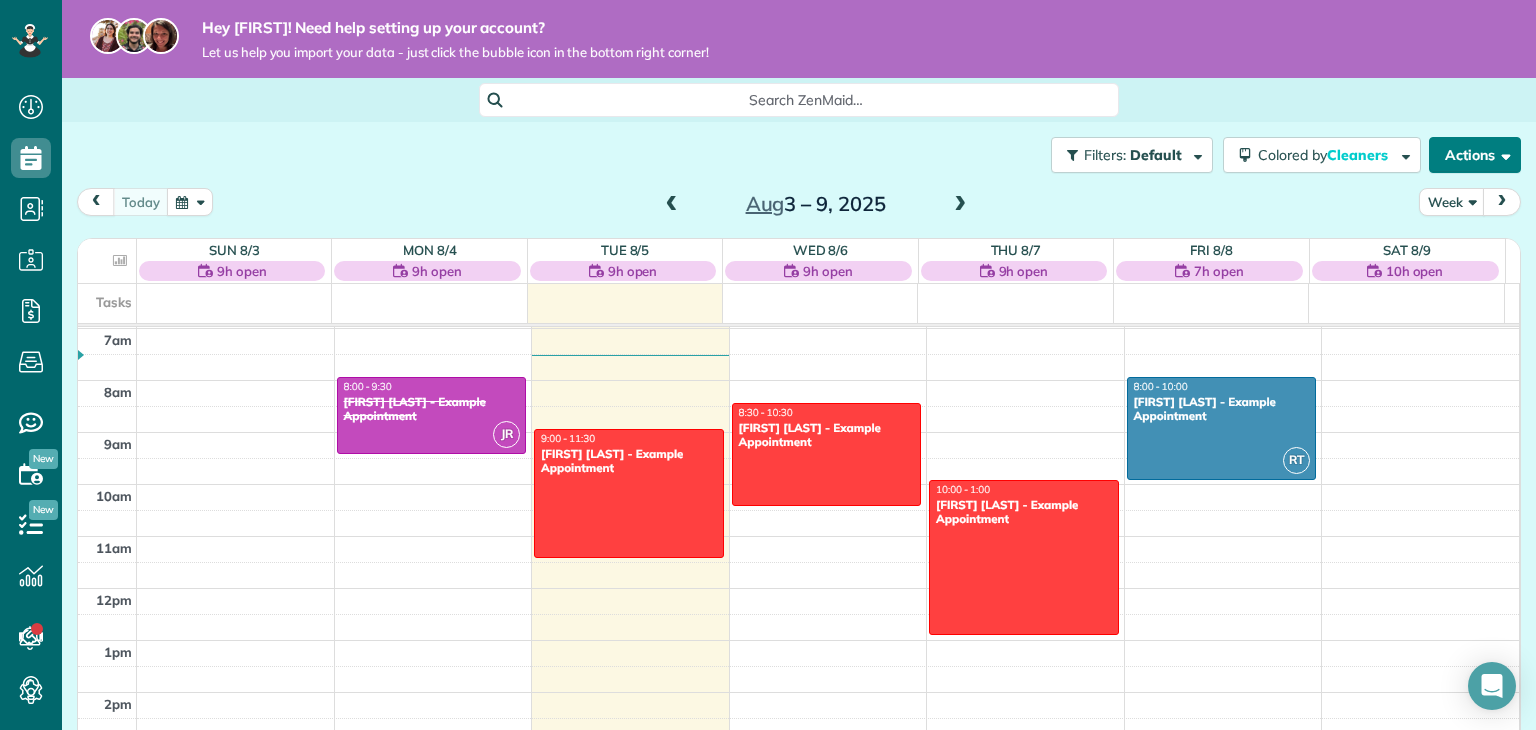 click on "Actions" at bounding box center [1475, 155] 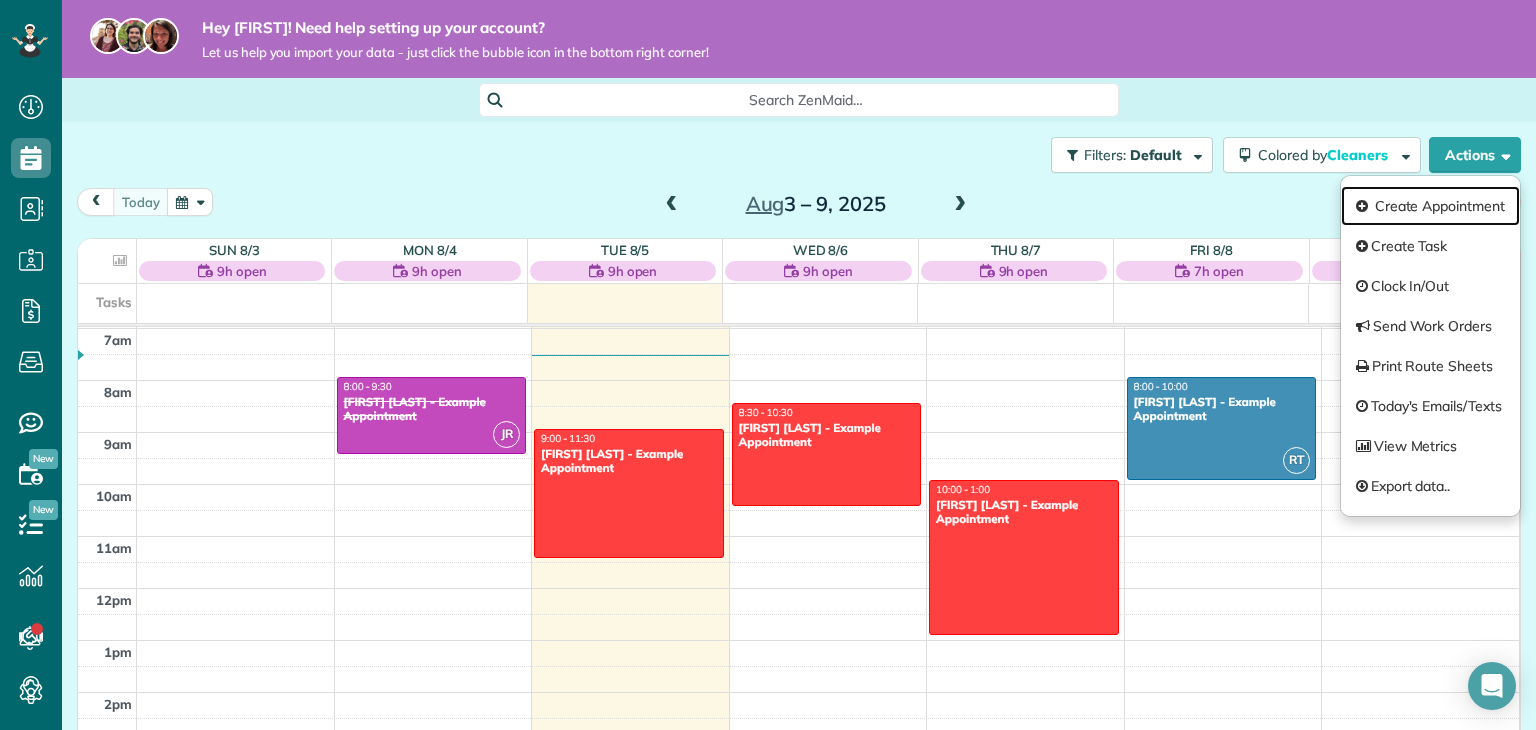 click on "Create Appointment" at bounding box center (1430, 206) 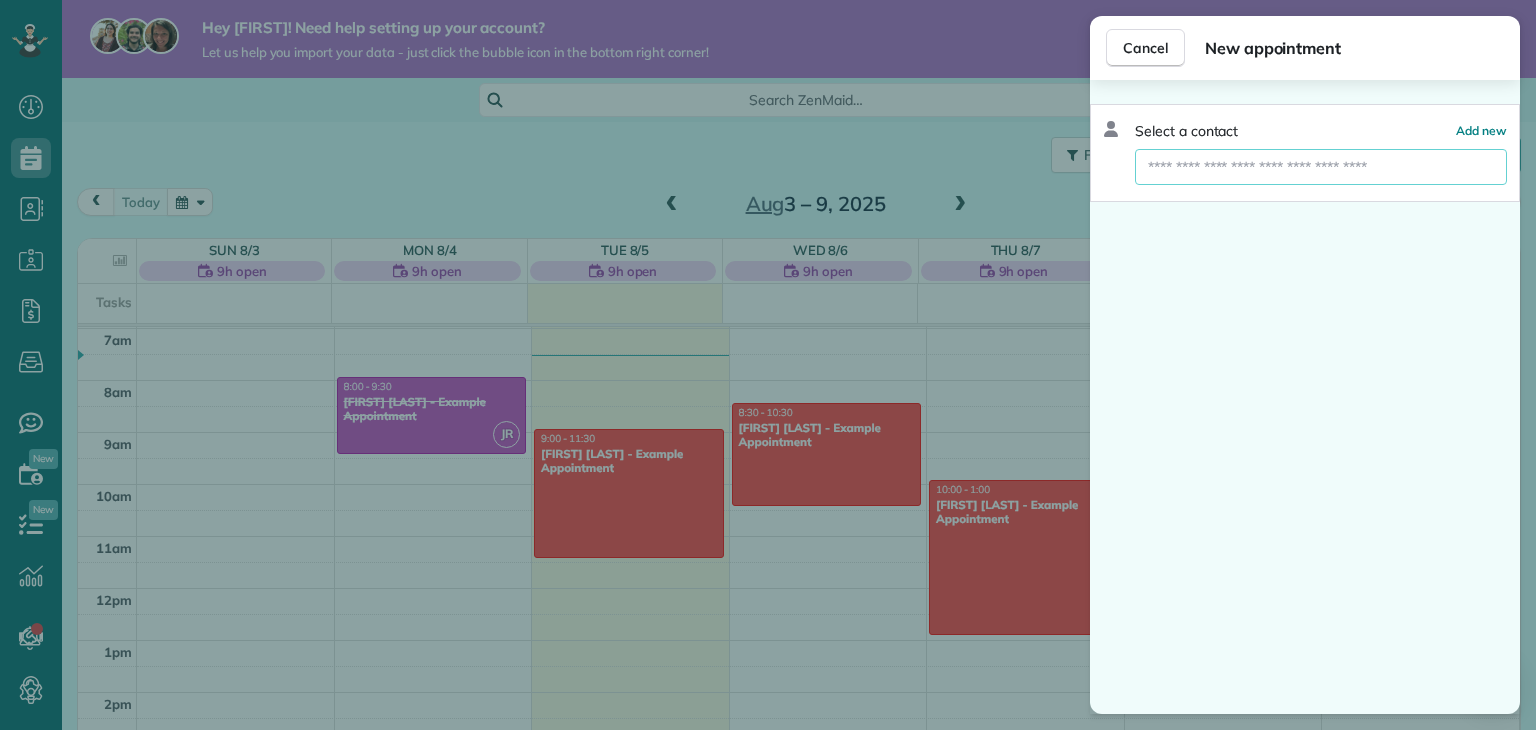click at bounding box center (1321, 167) 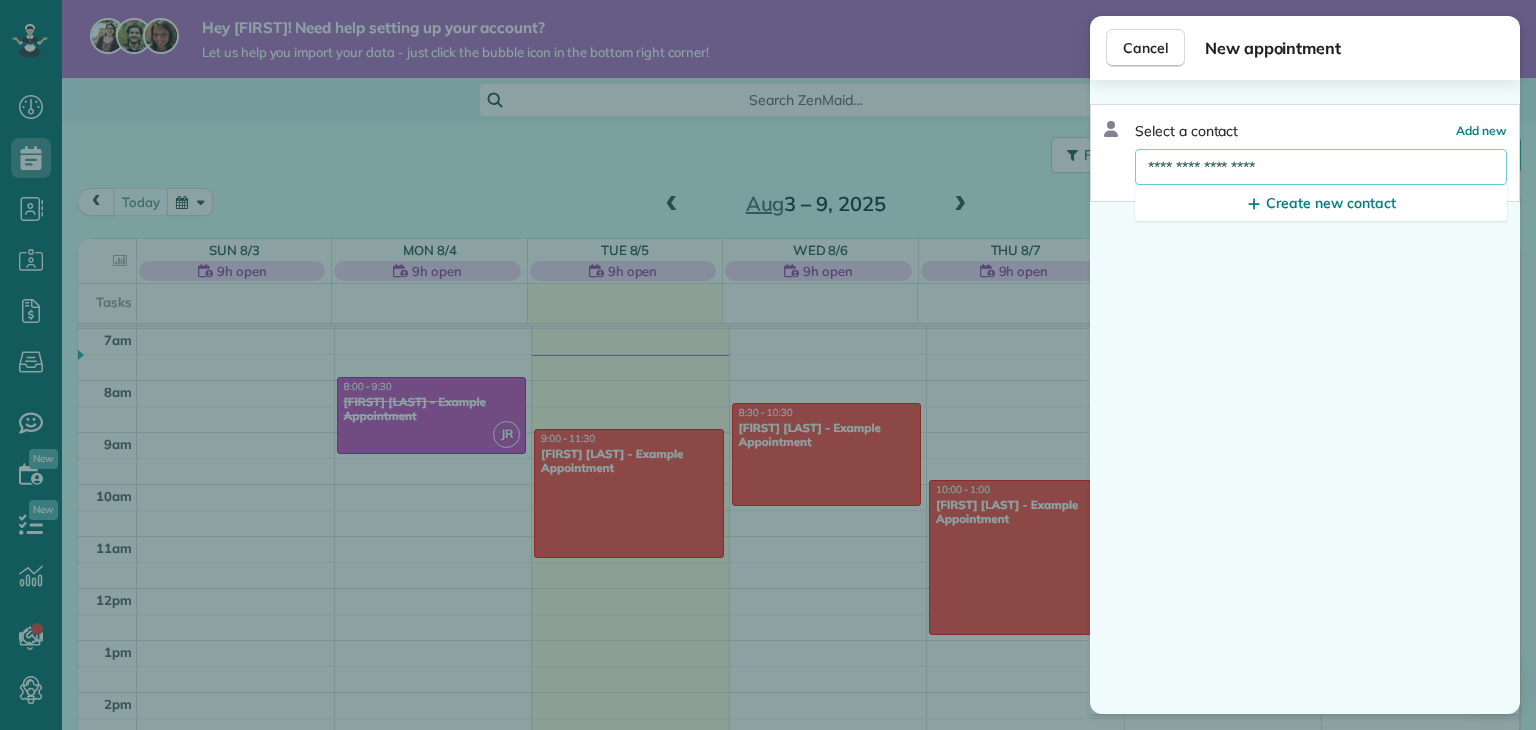 click on "**********" at bounding box center (1305, 397) 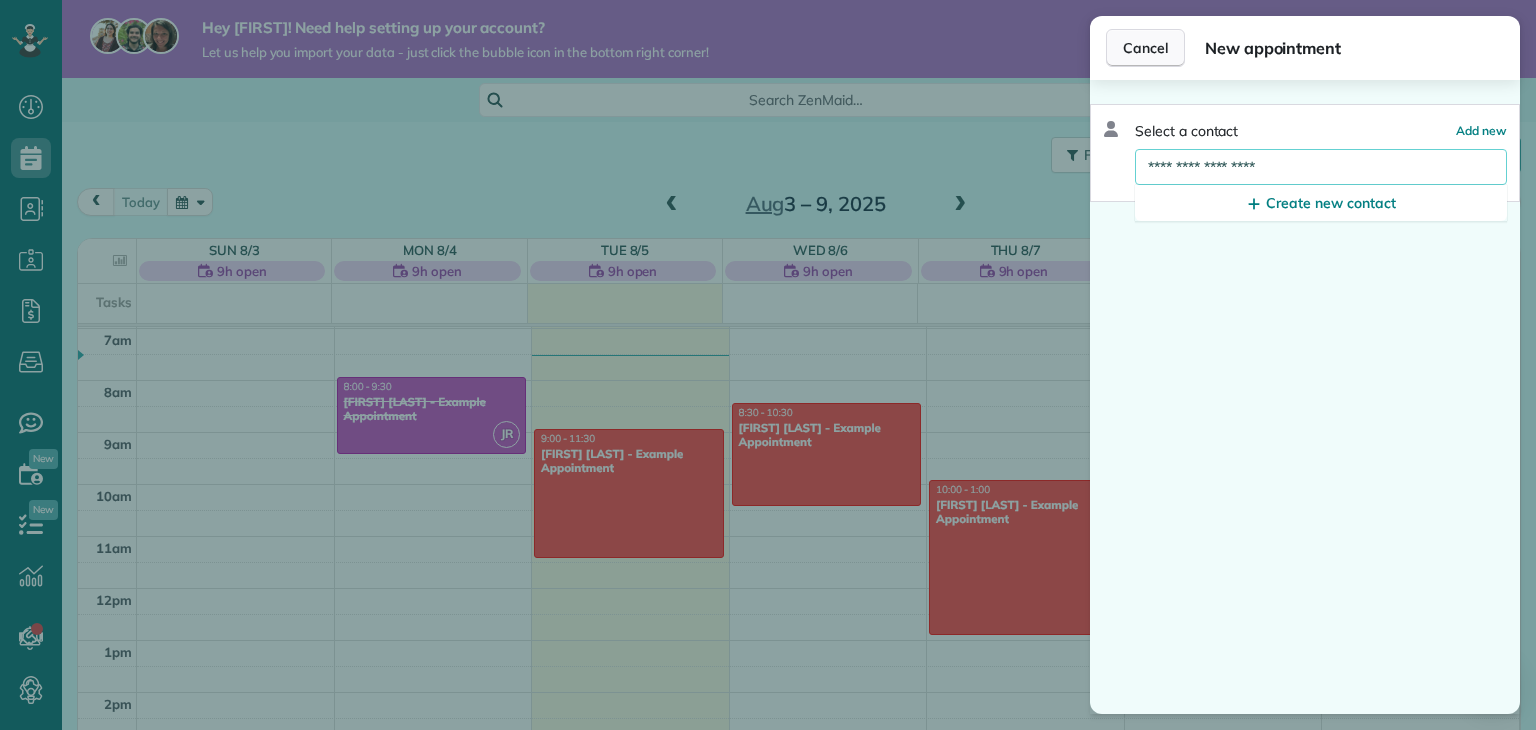 click on "Cancel" at bounding box center [1145, 48] 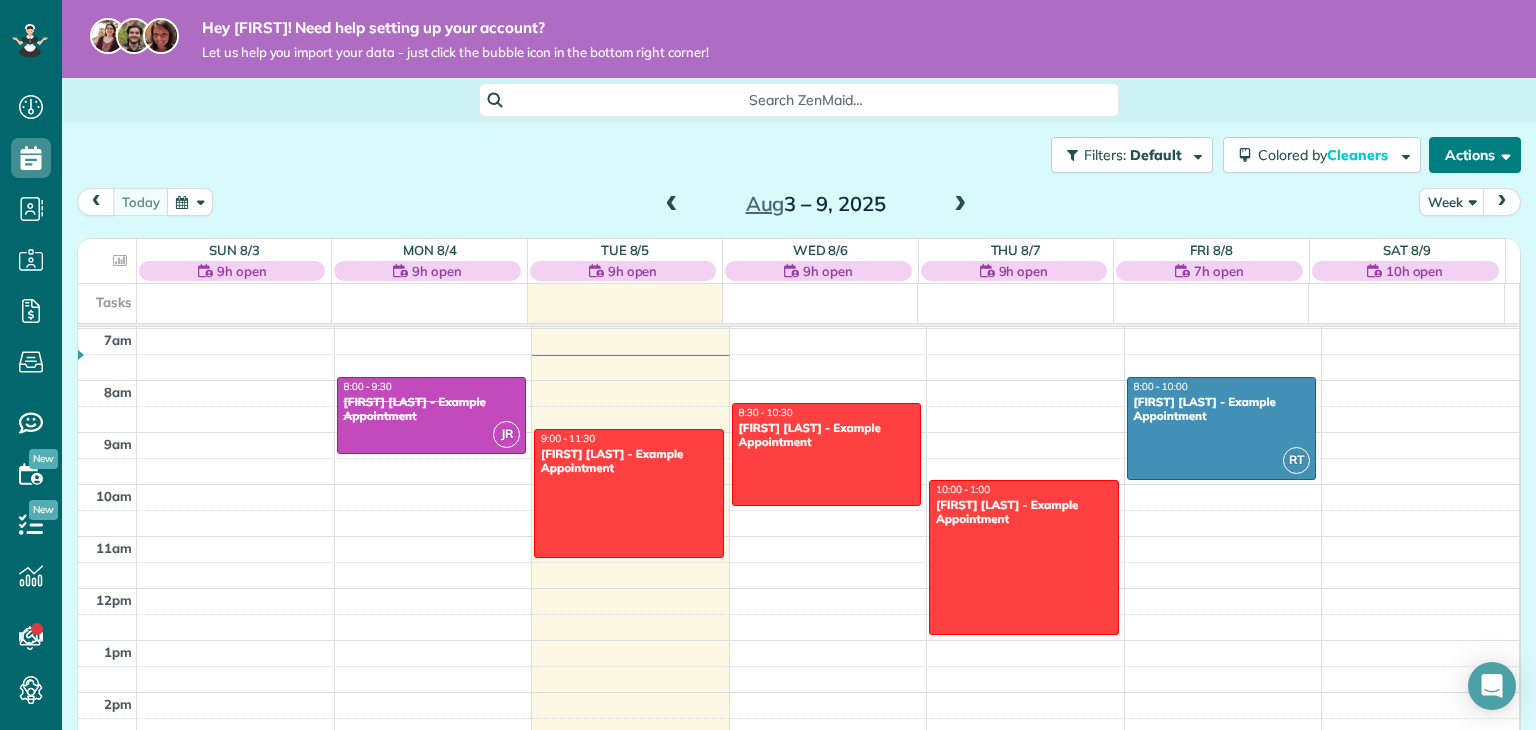 click on "Actions" at bounding box center (1475, 155) 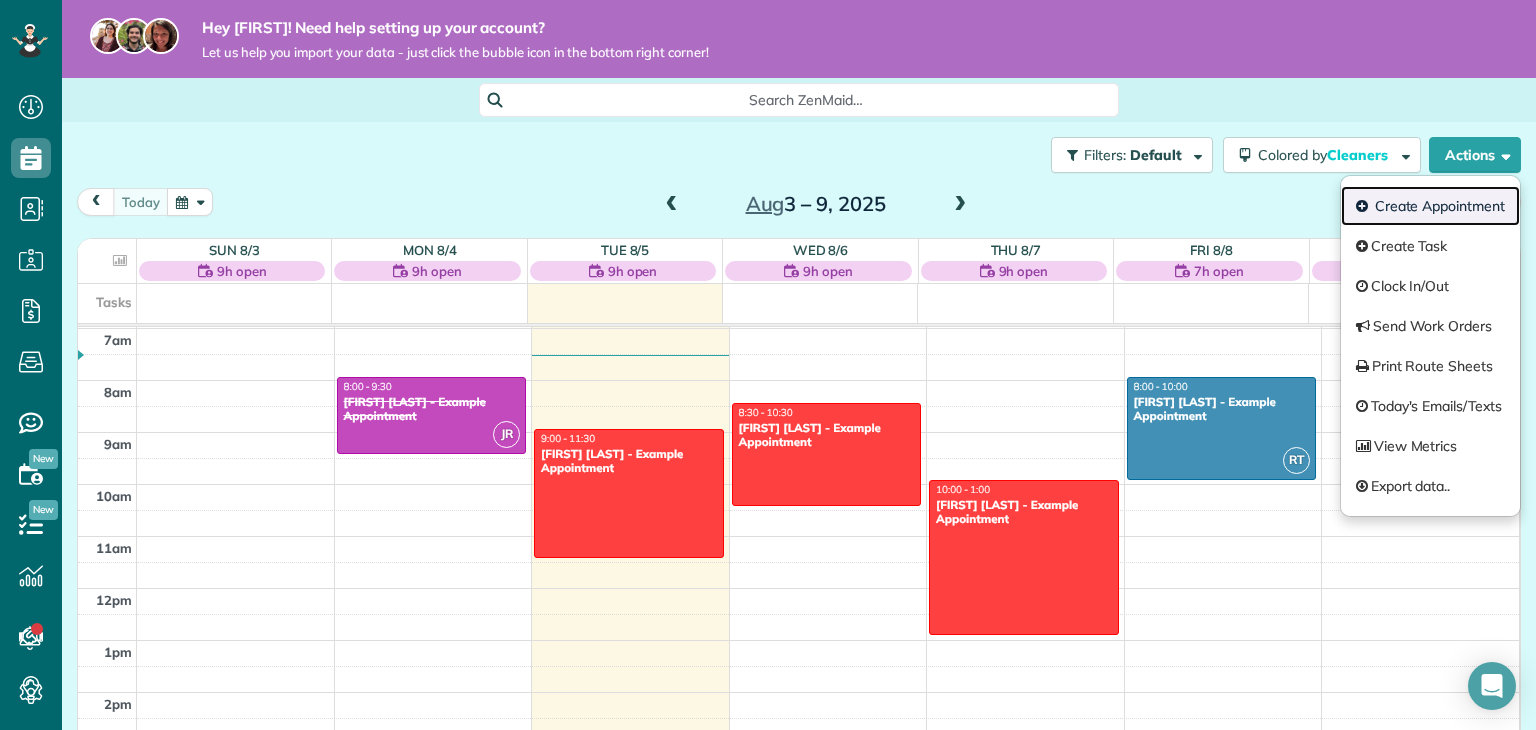 click on "Create Appointment" at bounding box center [1430, 206] 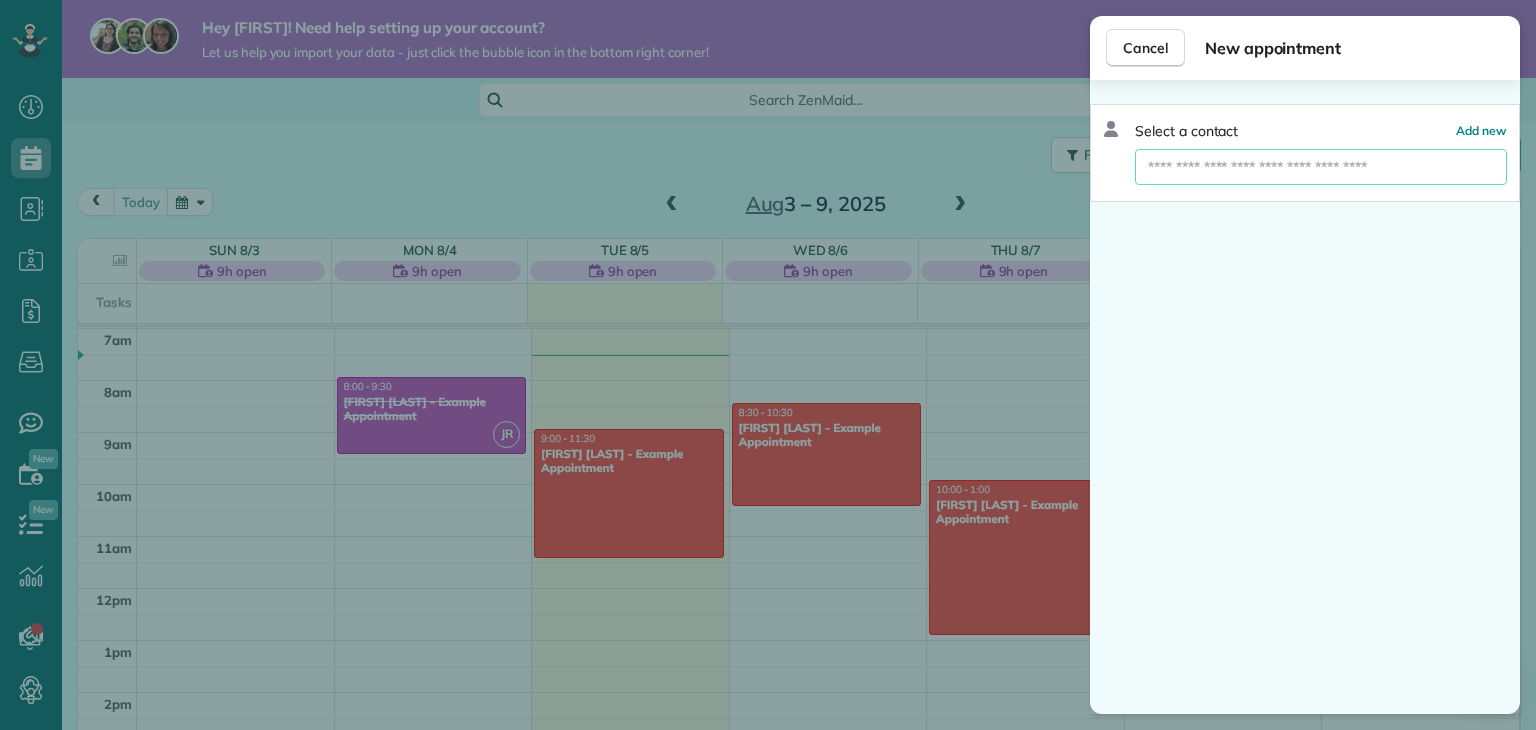 click at bounding box center [1321, 167] 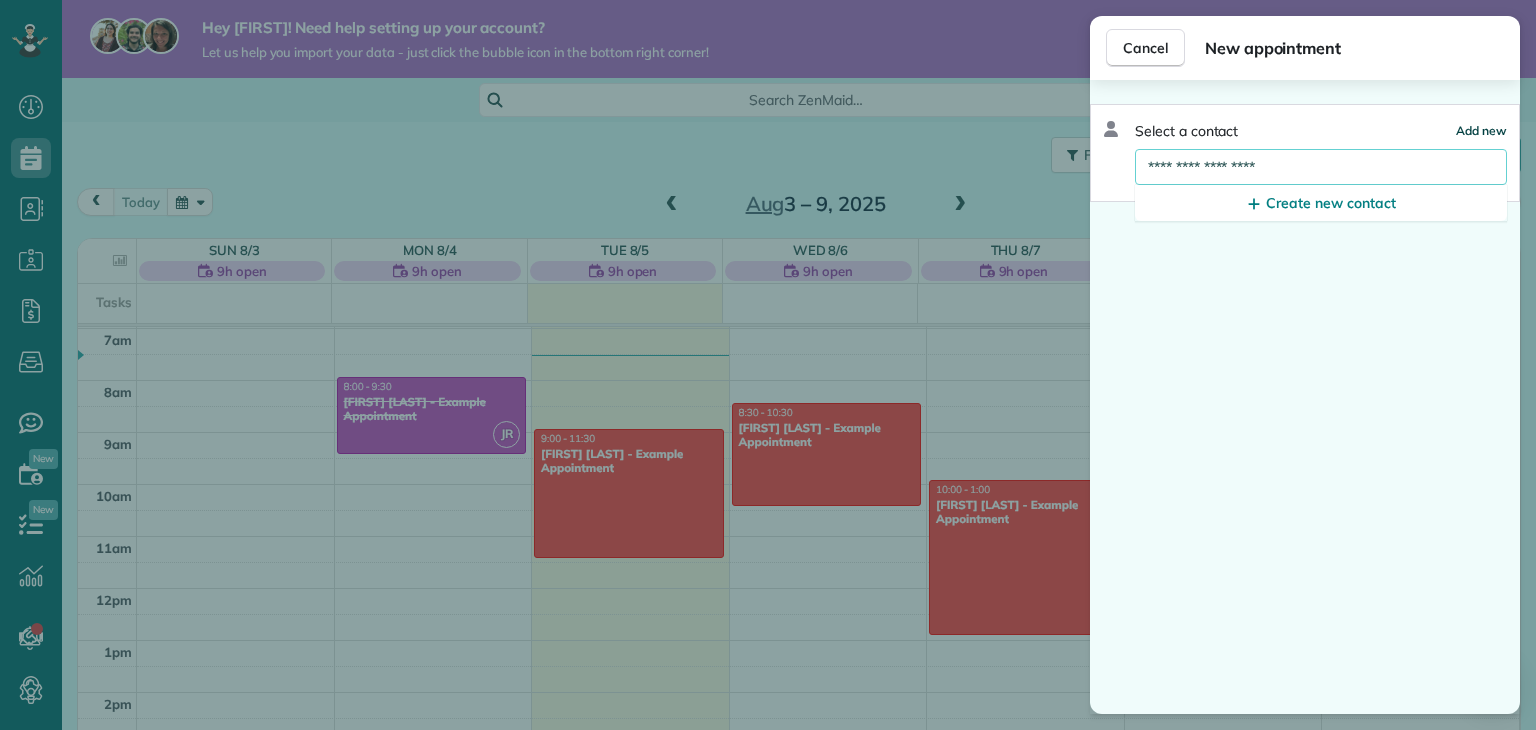 click on "Add new" at bounding box center [1481, 130] 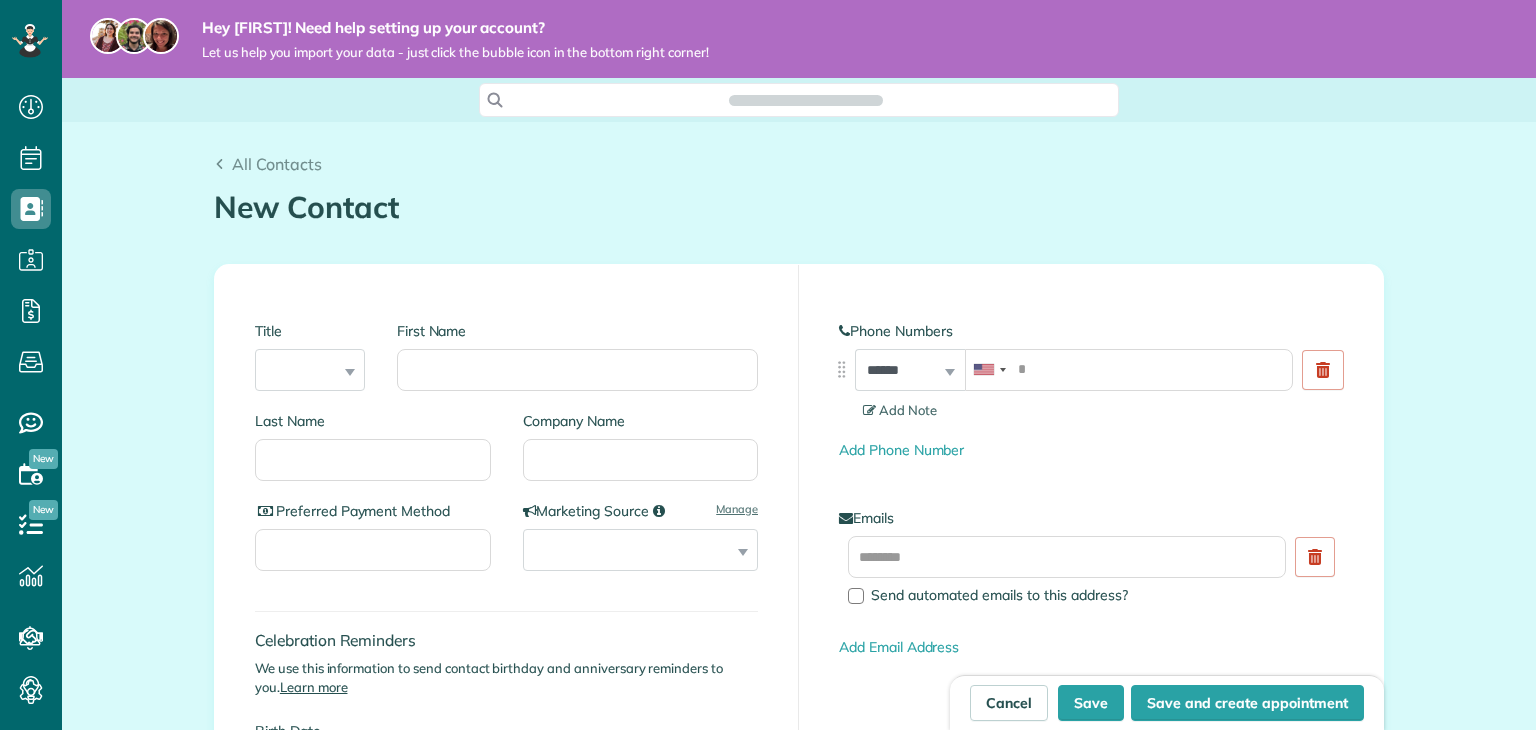 scroll, scrollTop: 0, scrollLeft: 0, axis: both 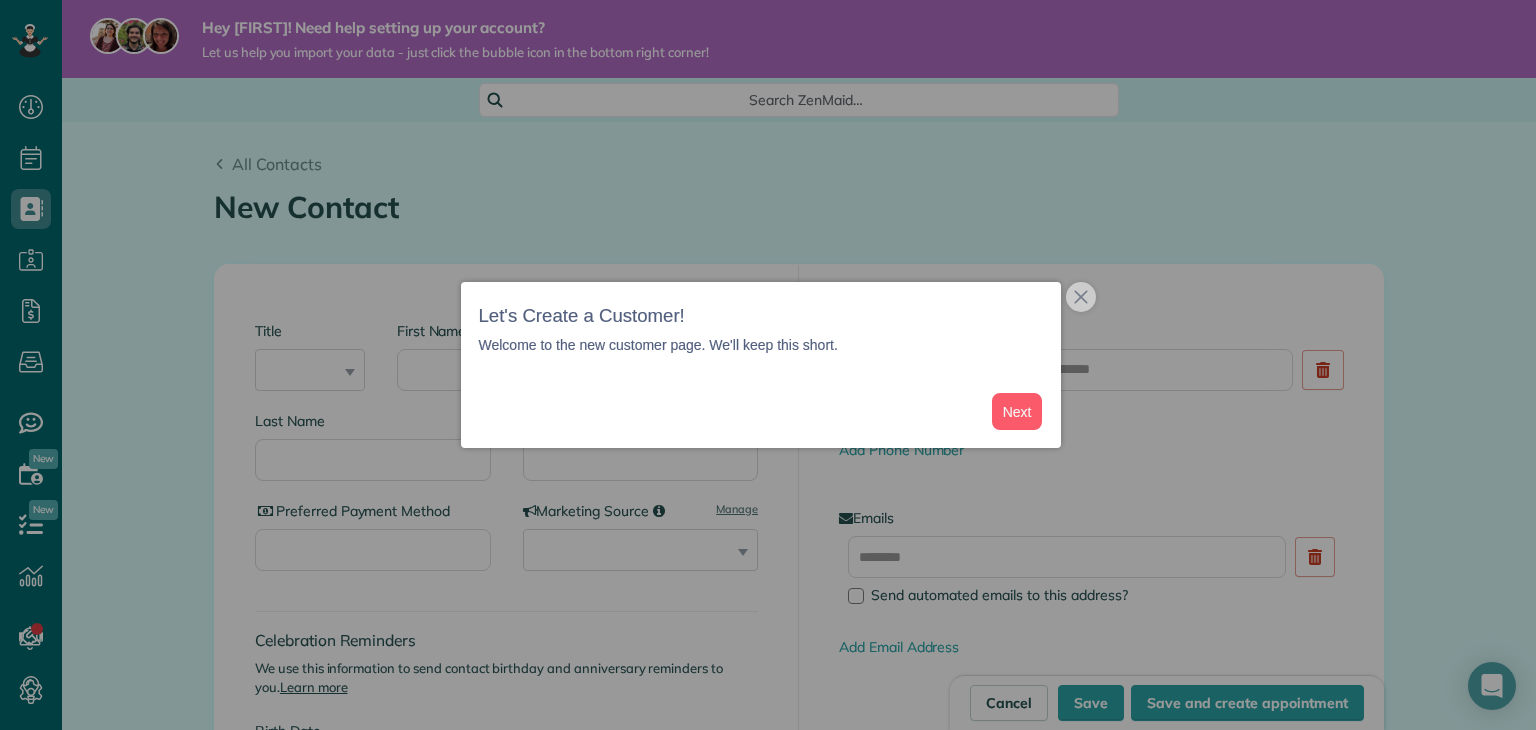click at bounding box center (768, 365) 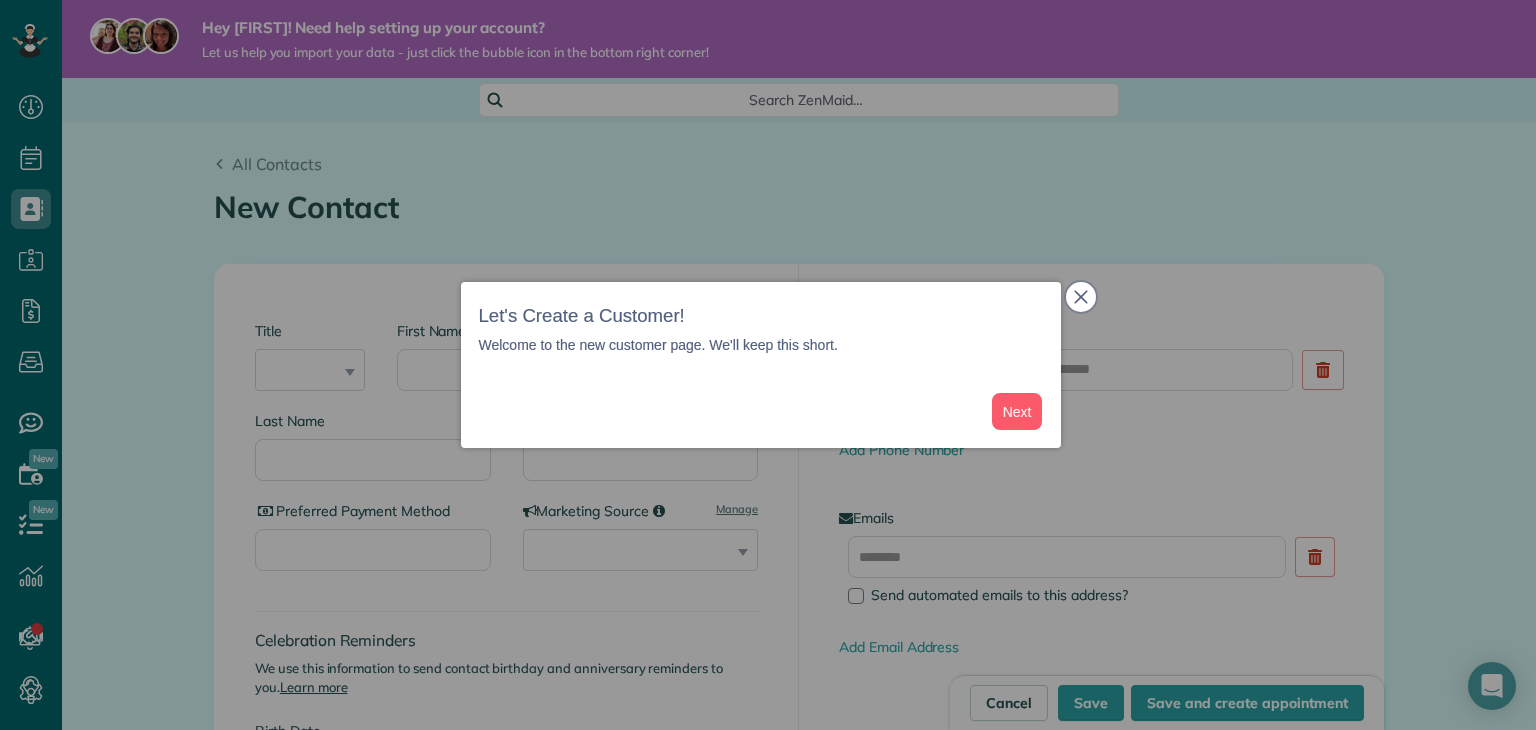 click 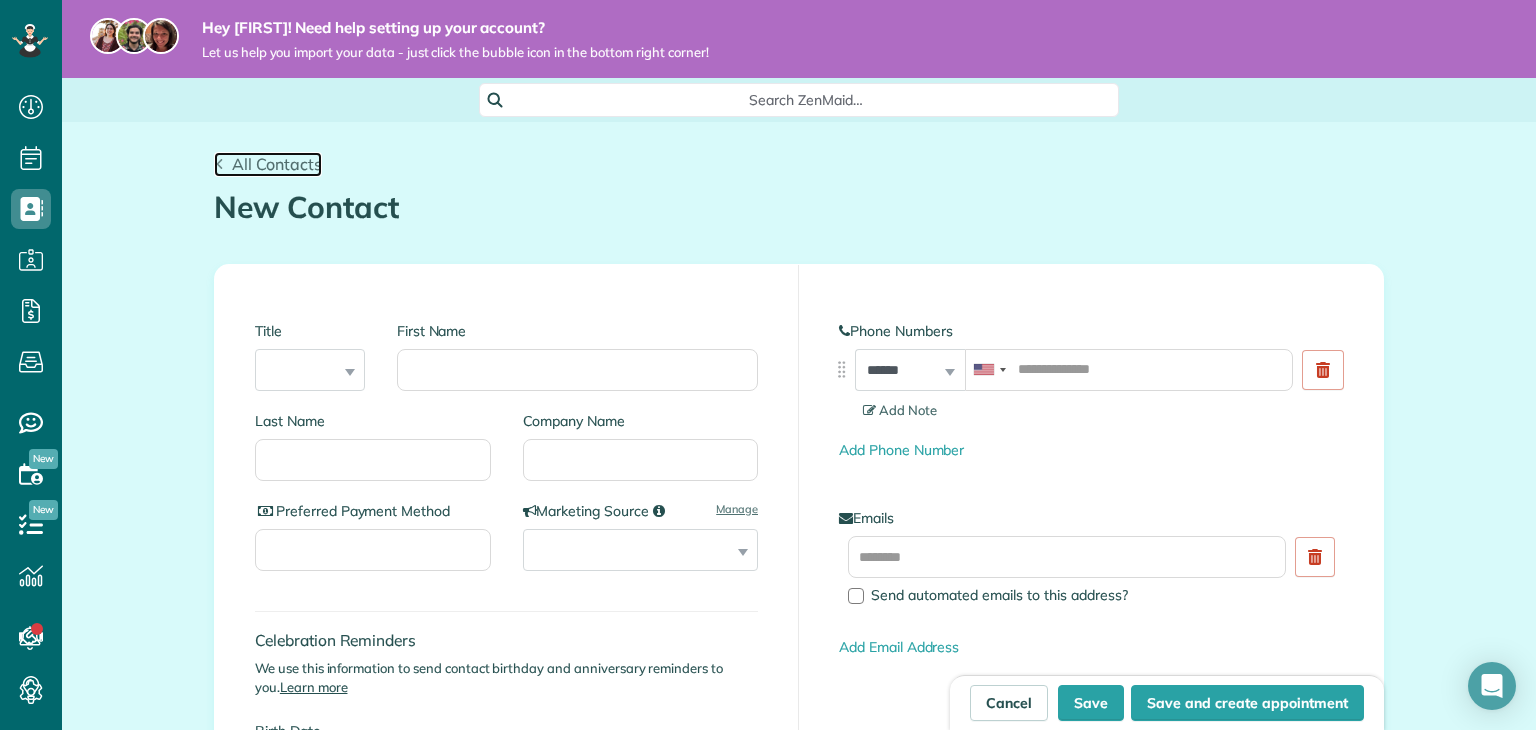 click on "All Contacts" at bounding box center (277, 164) 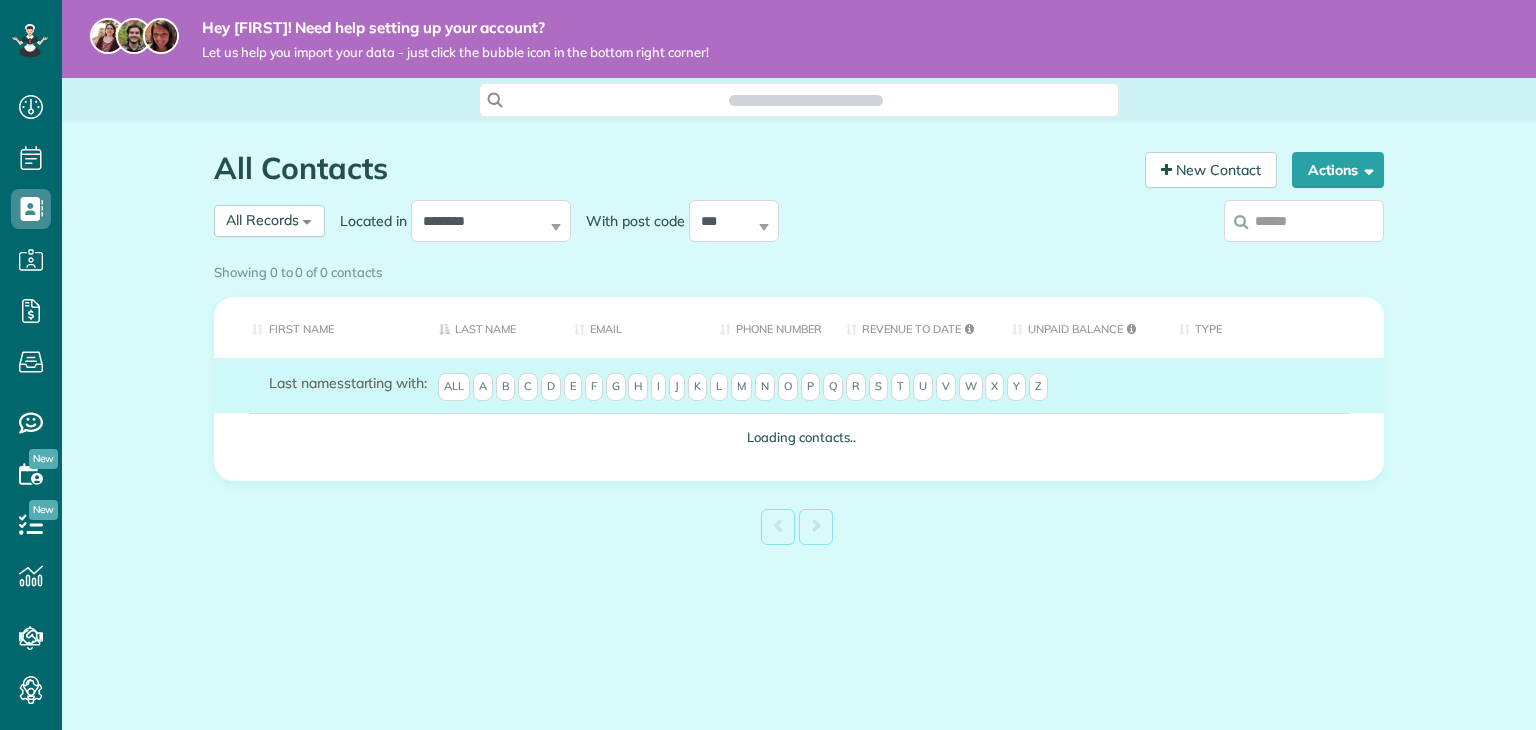 scroll, scrollTop: 0, scrollLeft: 0, axis: both 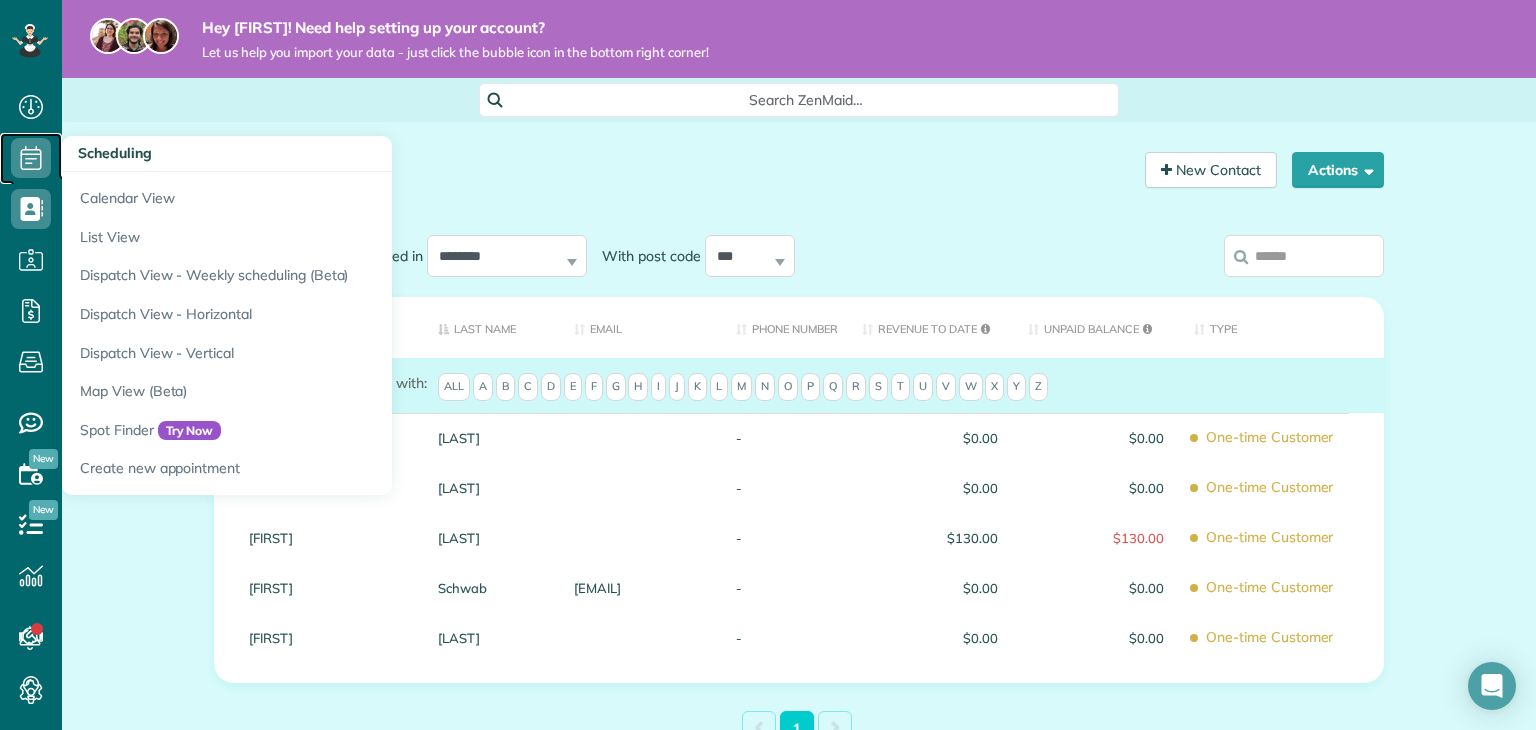 click 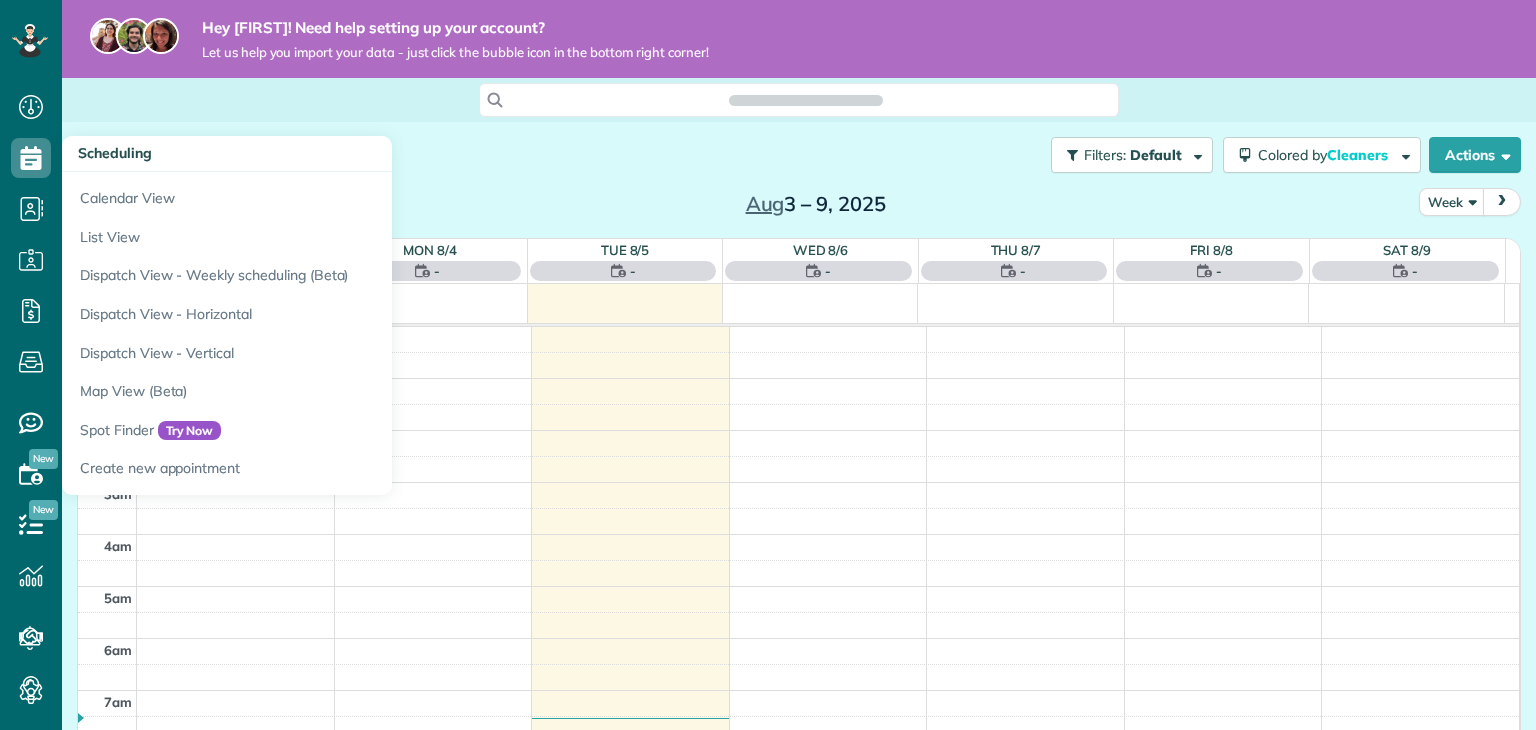 scroll, scrollTop: 0, scrollLeft: 0, axis: both 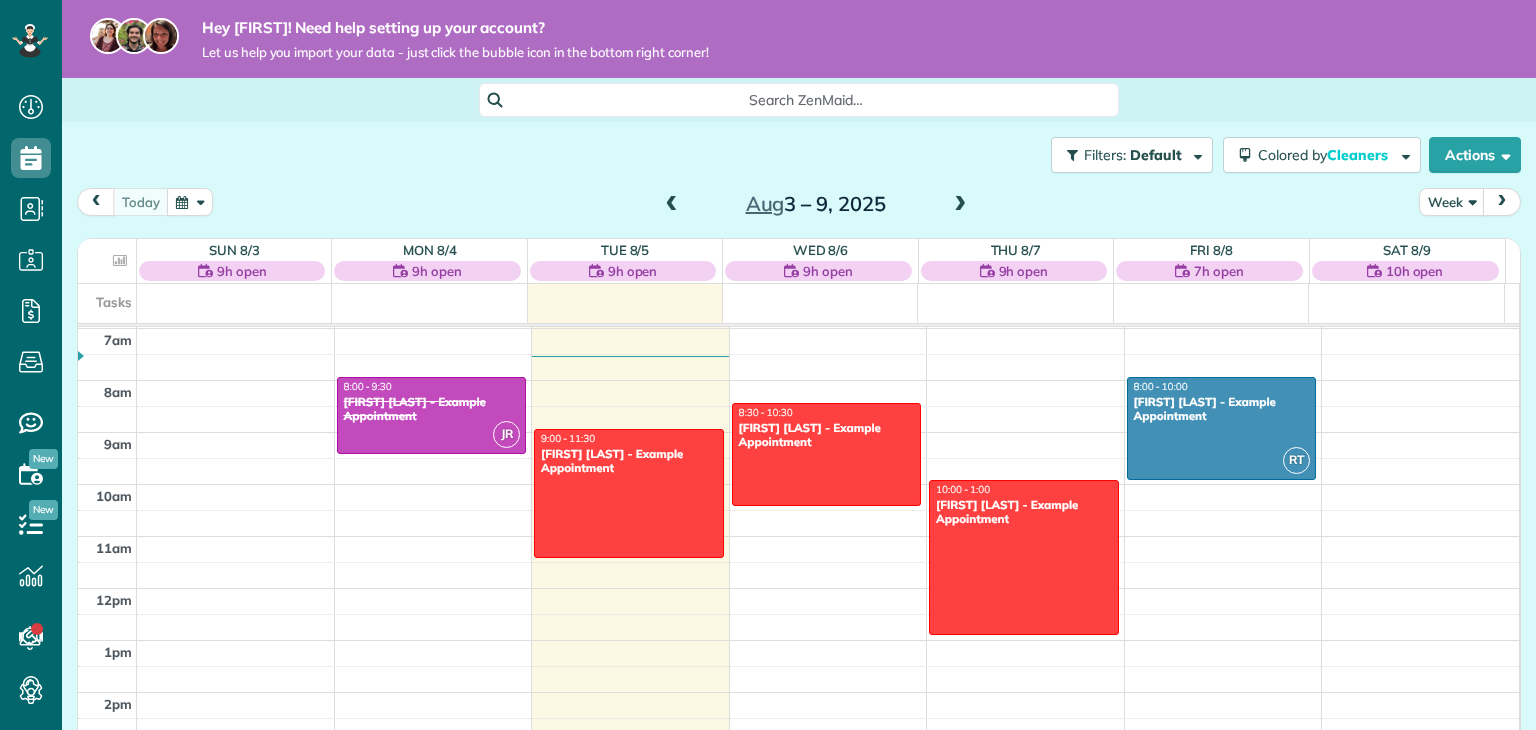 click on "12am 1am 2am 3am 4am 5am 6am 7am 8am 9am 10am 11am 12pm 1pm 2pm 3pm 4pm 5pm 6pm 7pm 8pm 9pm 10pm 11pm JR 8:00 - 9:30 Debbie Sardone - Example Appointment 1234 Wilshire Boulevard Los Angeles, CA 90017 9:00 - 11:30 Carolyn Arellano - Example Appointment 8970 Bolsa Avenue Westminster, CA 92683 8:30 - 10:30 Sharon Tinberg - Example Appointment 6375 West Charleston Boulevard Las Vegas, NV 89146 10:00 - 1:00 Amar Ghose - Example Appointment 673 Park Boulevard Palo Alto, CA 94306 RT 8:00 - 10:00 Chris Schwab - Example Appointment 8920 Wilshire Boulevard Beverly Hills, CA 90211" at bounding box center (798, 588) 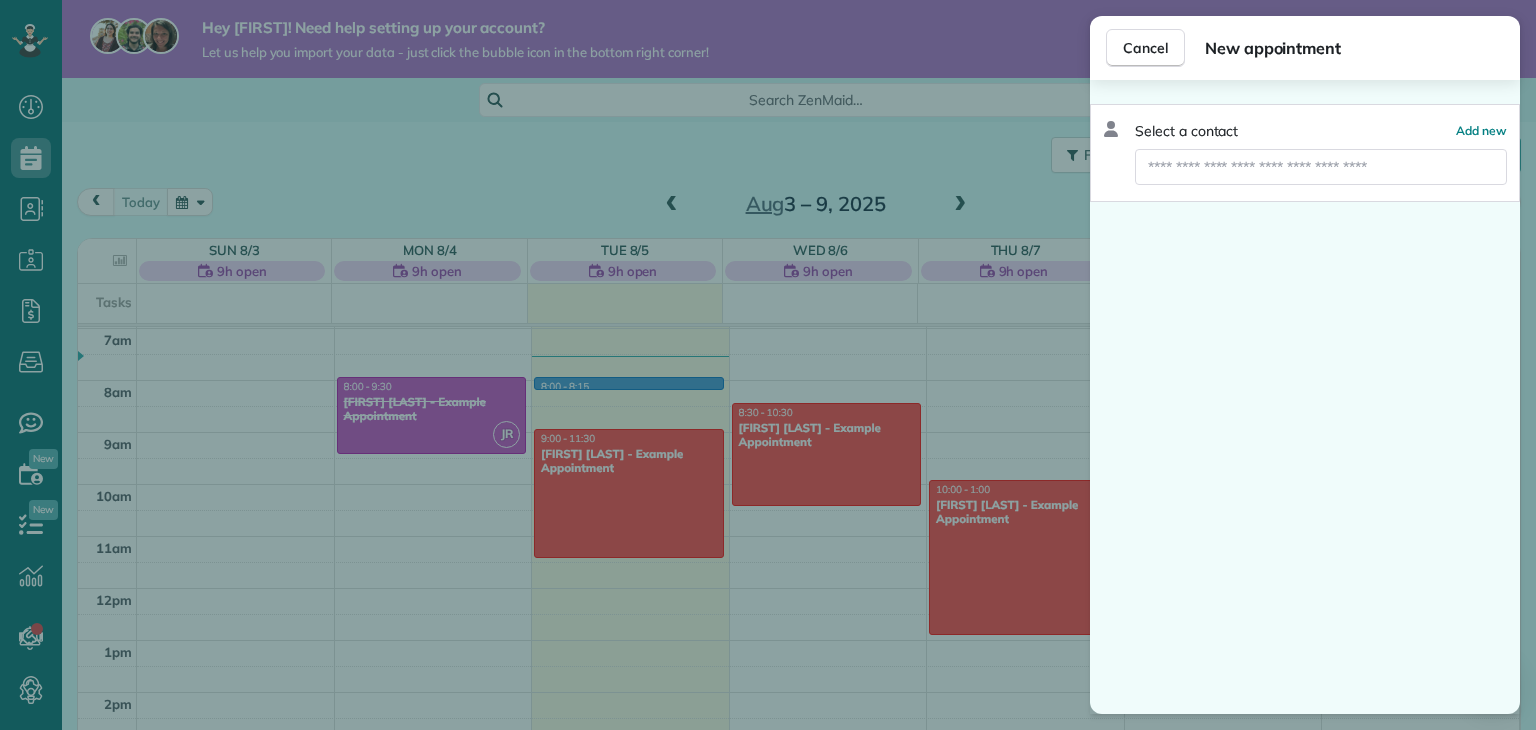 click on "Cancel New appointment Select a contact Add new" at bounding box center [768, 365] 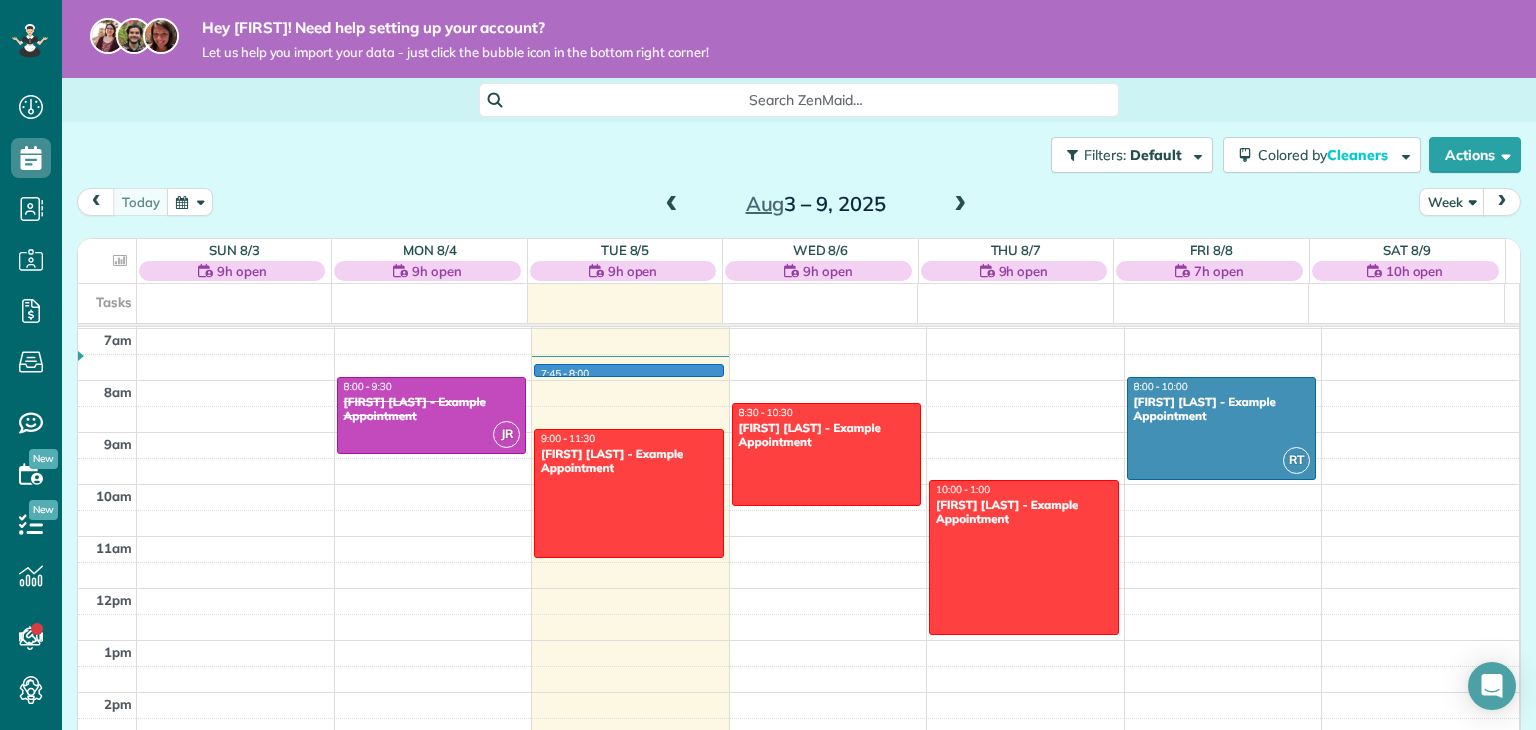 click on "12am 1am 2am 3am 4am 5am 6am 7am 8am 9am 10am 11am 12pm 1pm 2pm 3pm 4pm 5pm 6pm 7pm 8pm 9pm 10pm 11pm JR 8:00 - 9:30 Debbie Sardone - Example Appointment 1234 Wilshire Boulevard Los Angeles, CA 90017 7:45 - 8:00 9:00 - 11:30 Carolyn Arellano - Example Appointment 8970 Bolsa Avenue Westminster, CA 92683 8:30 - 10:30 Sharon Tinberg - Example Appointment 6375 West Charleston Boulevard Las Vegas, NV 89146 10:00 - 1:00 Amar Ghose - Example Appointment 673 Park Boulevard Palo Alto, CA 94306 RT 8:00 - 10:00 Chris Schwab - Example Appointment 8920 Wilshire Boulevard Beverly Hills, CA 90211" at bounding box center (798, 588) 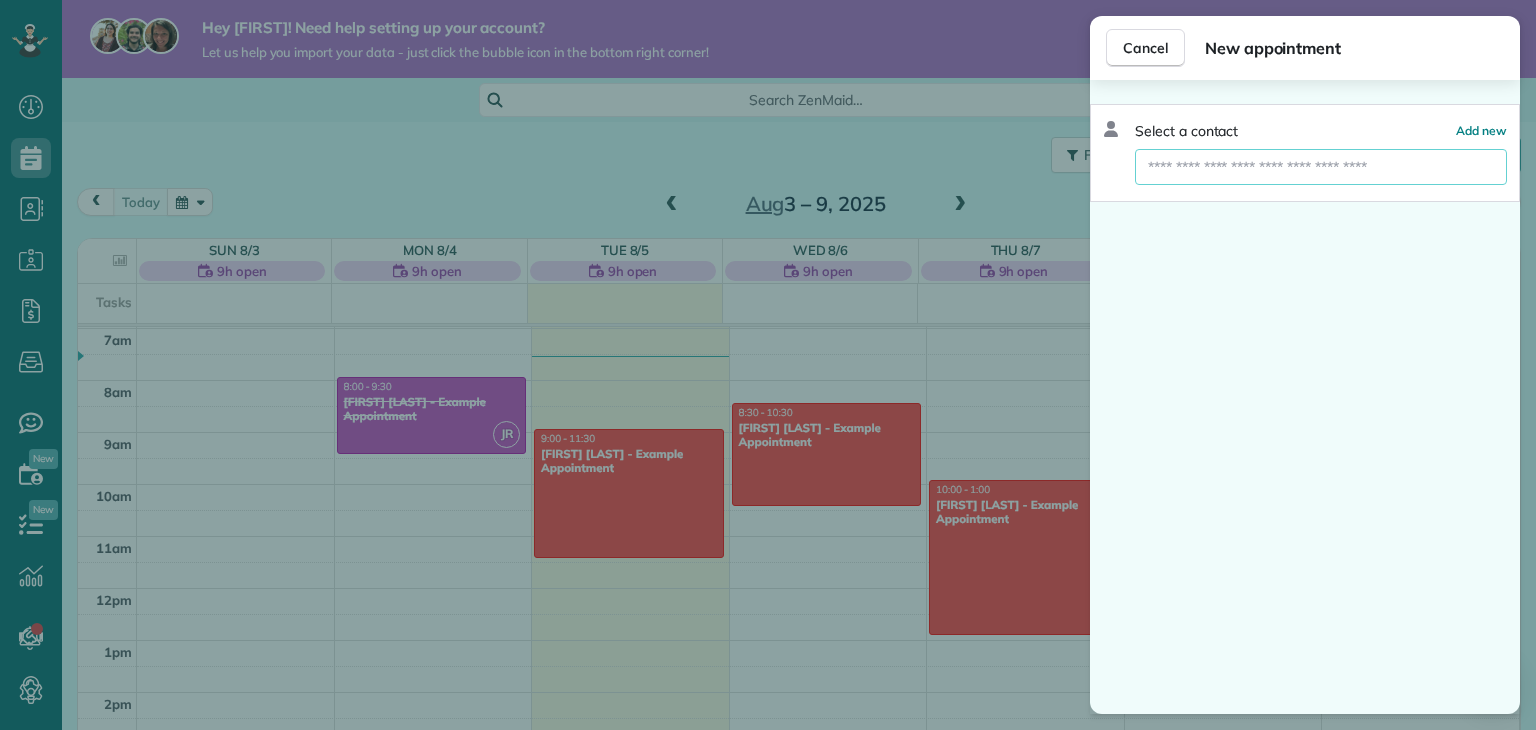 click at bounding box center [1321, 167] 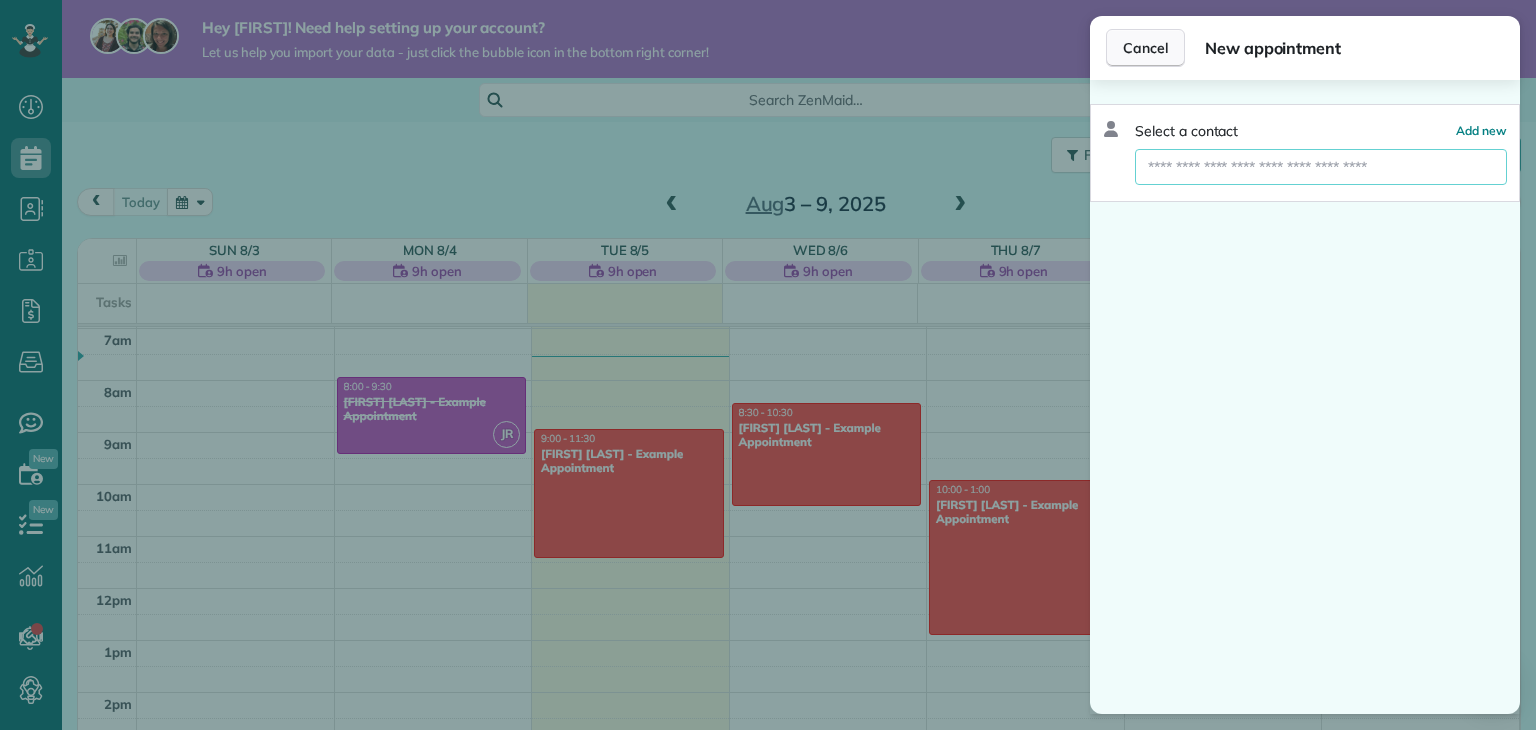 click on "Cancel" at bounding box center [1145, 48] 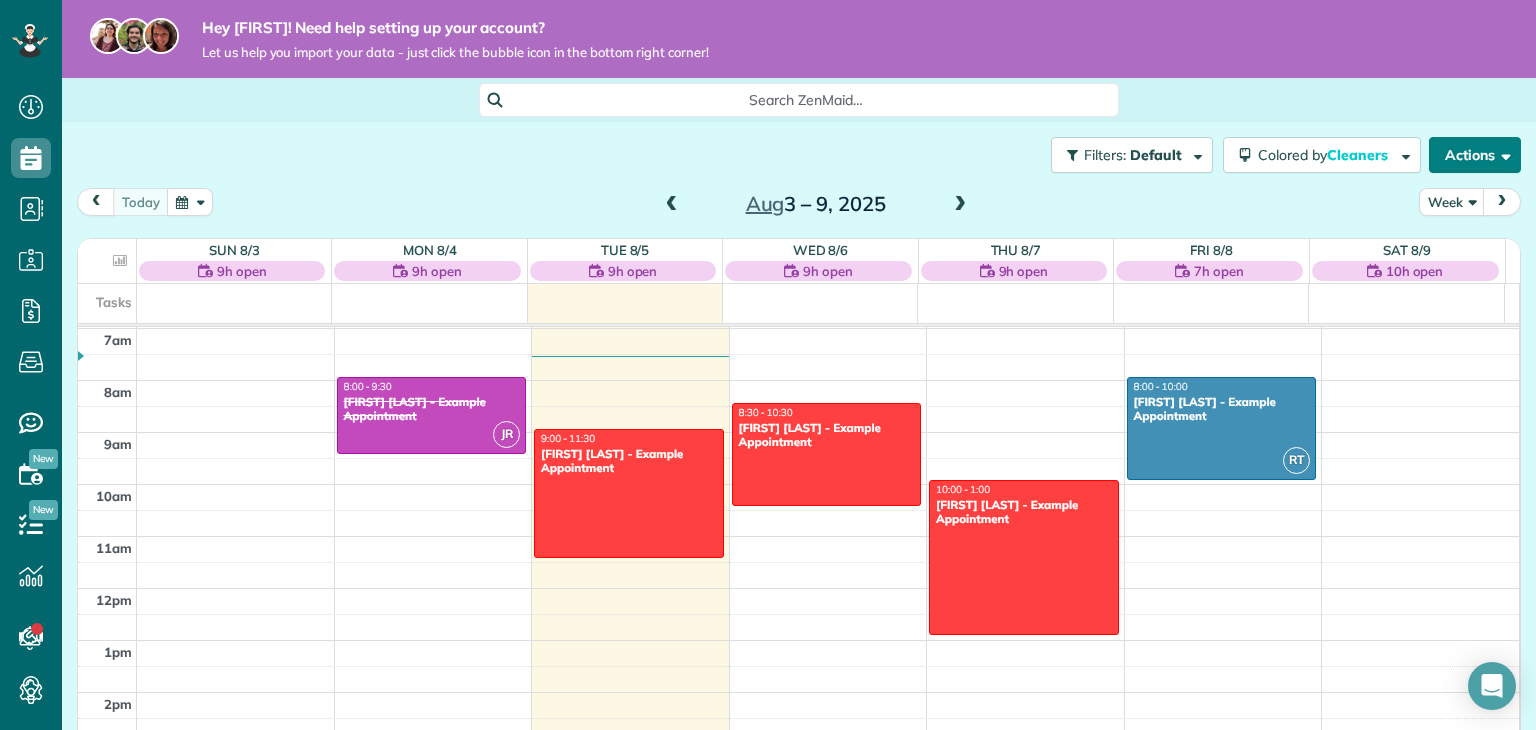 click on "Actions" at bounding box center (1475, 155) 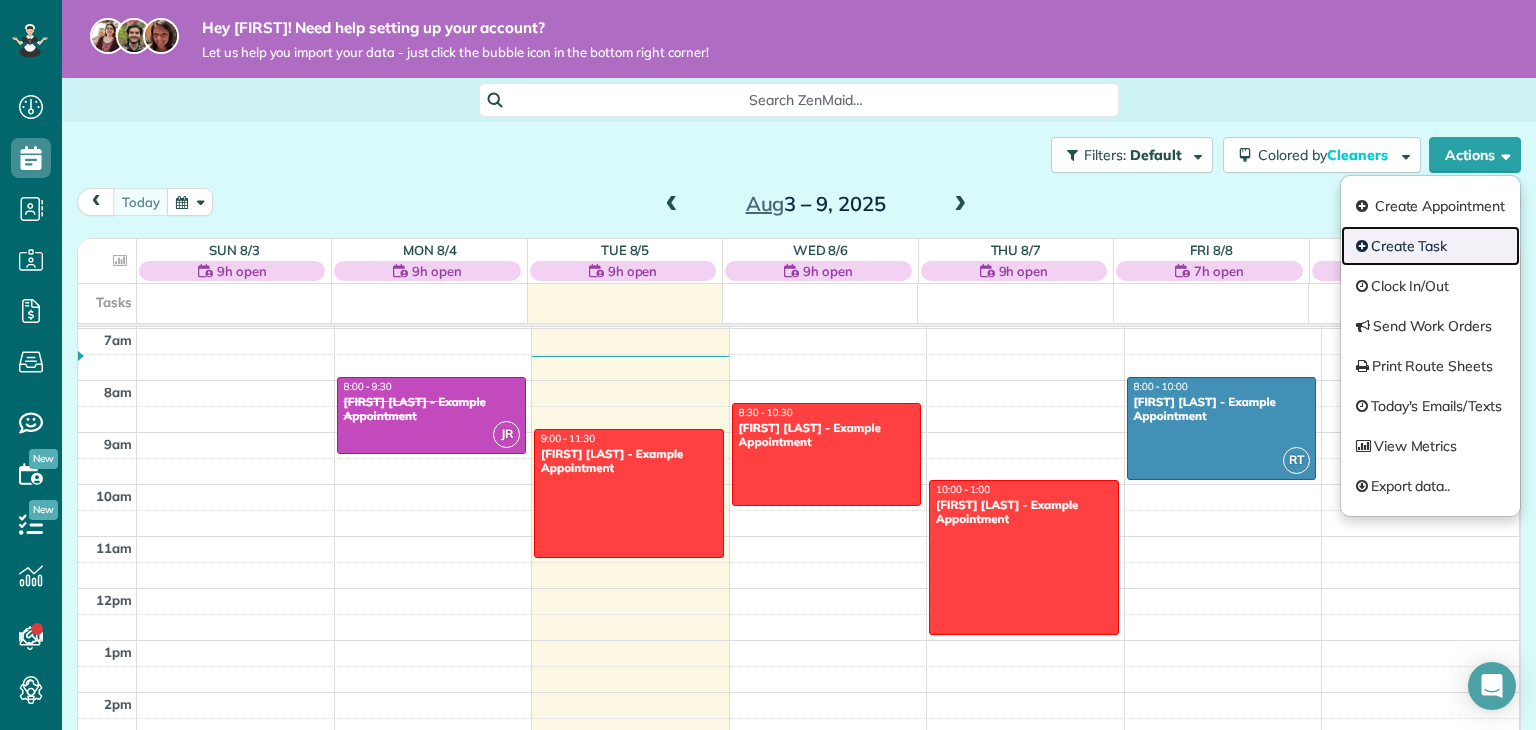 click on "Create Task" at bounding box center (1430, 246) 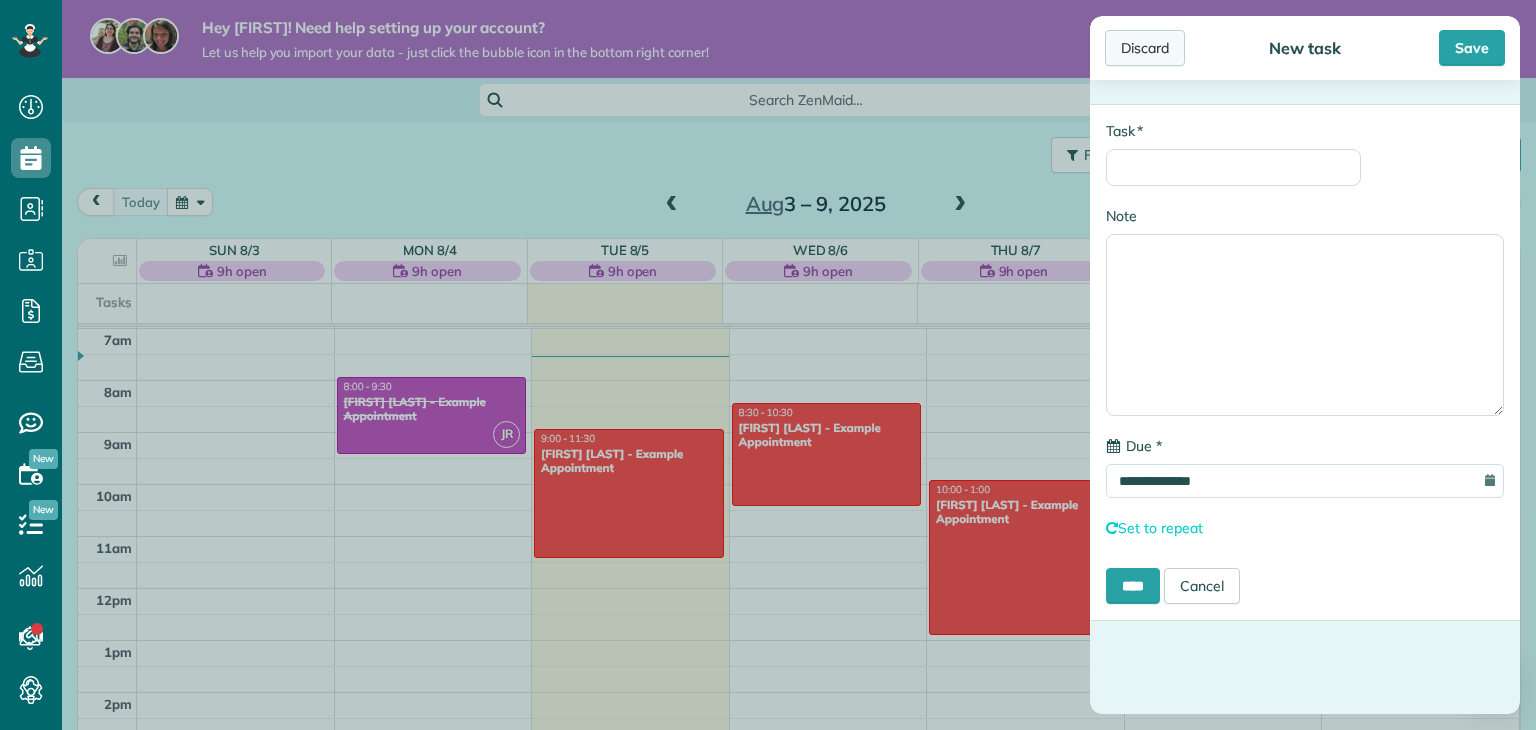 click on "Discard" at bounding box center (1145, 48) 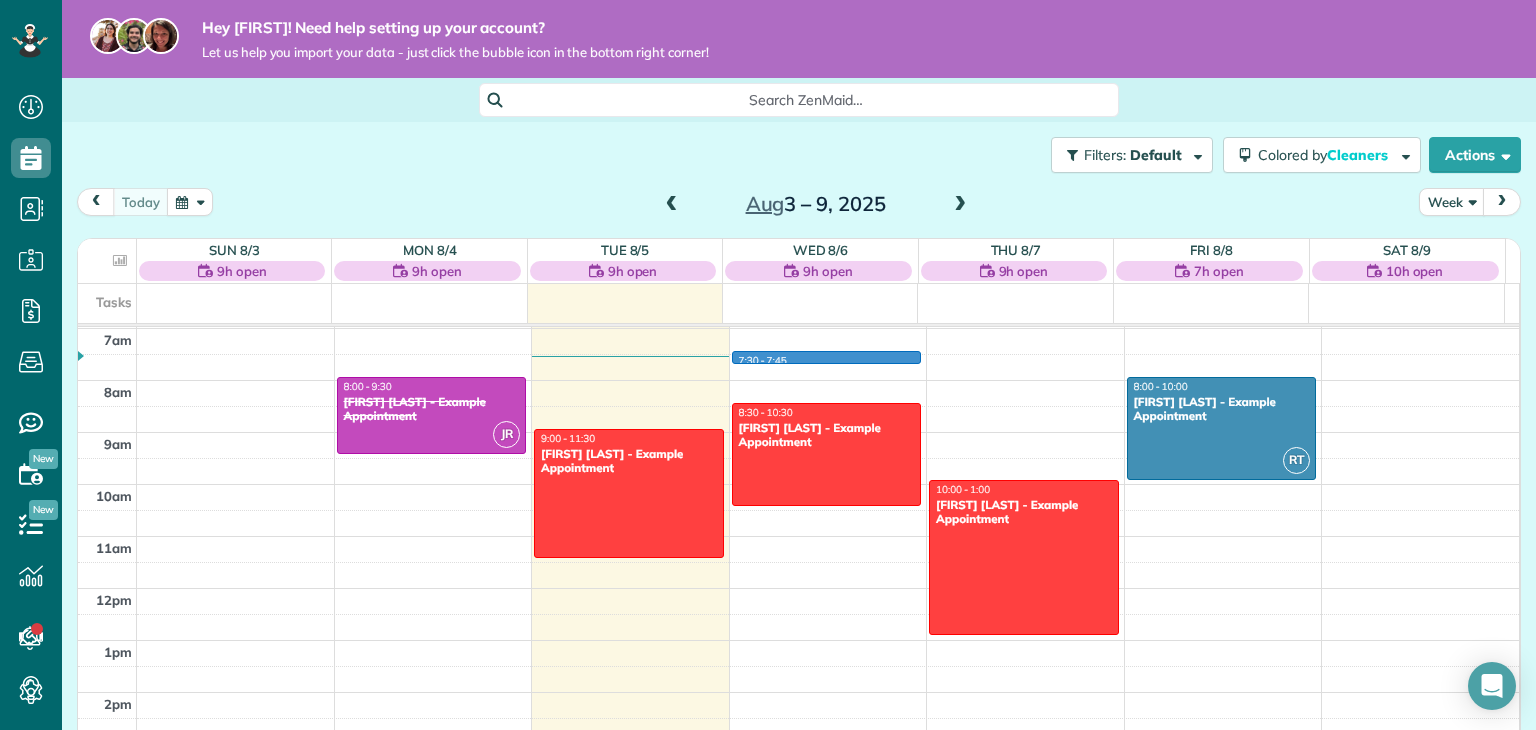 click at bounding box center (828, 367) 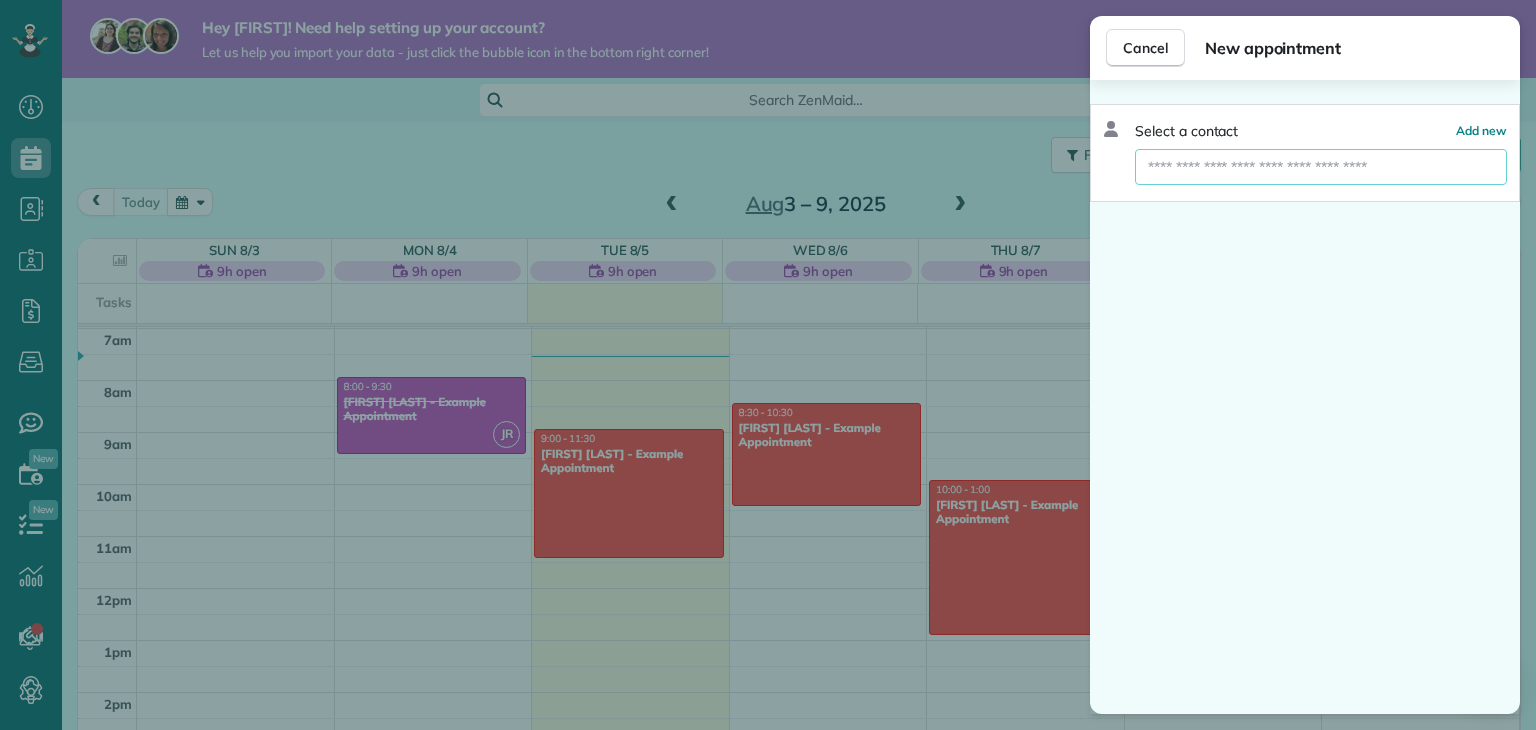 click at bounding box center (1321, 167) 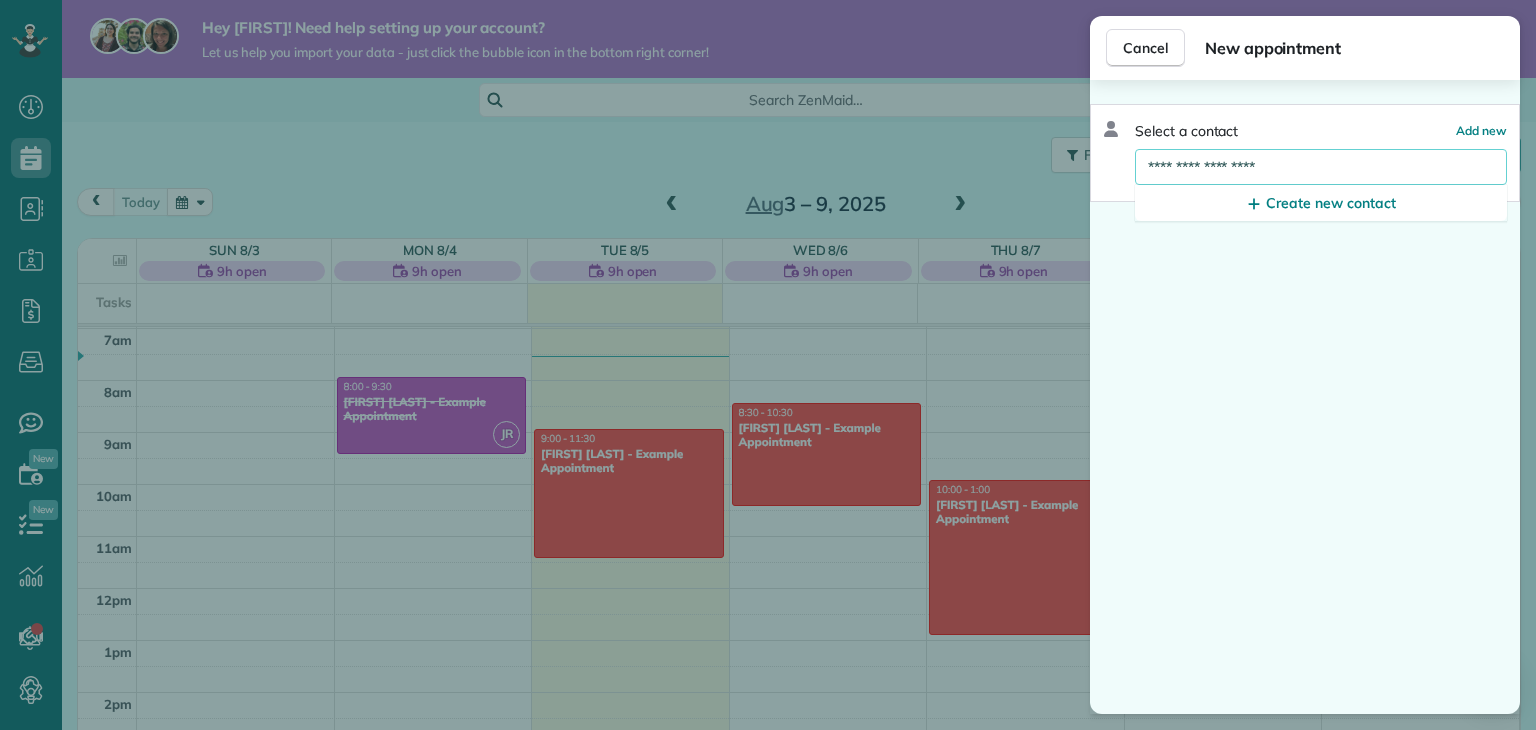 click on "**********" at bounding box center (1305, 397) 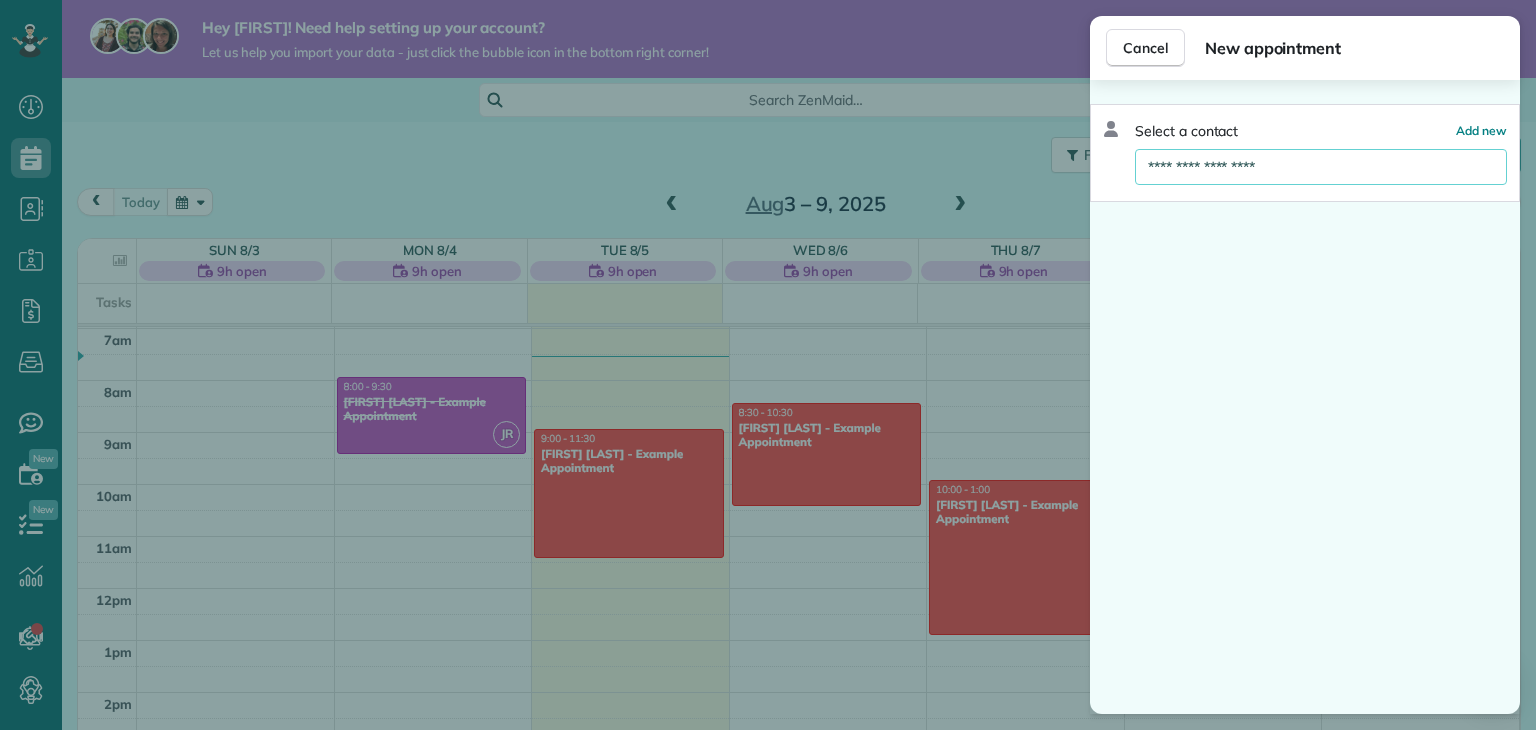 type on "**********" 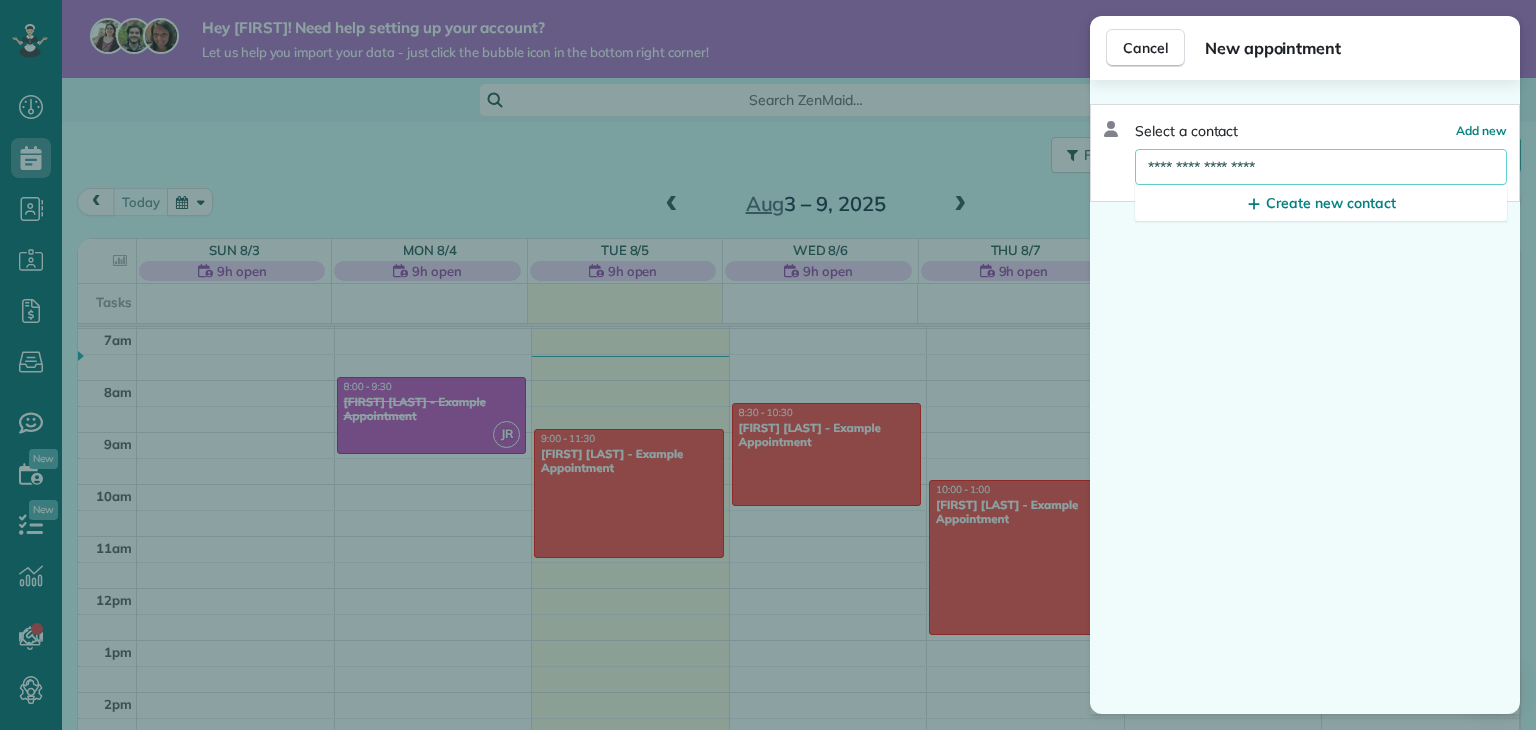 click on "**********" at bounding box center [1305, 397] 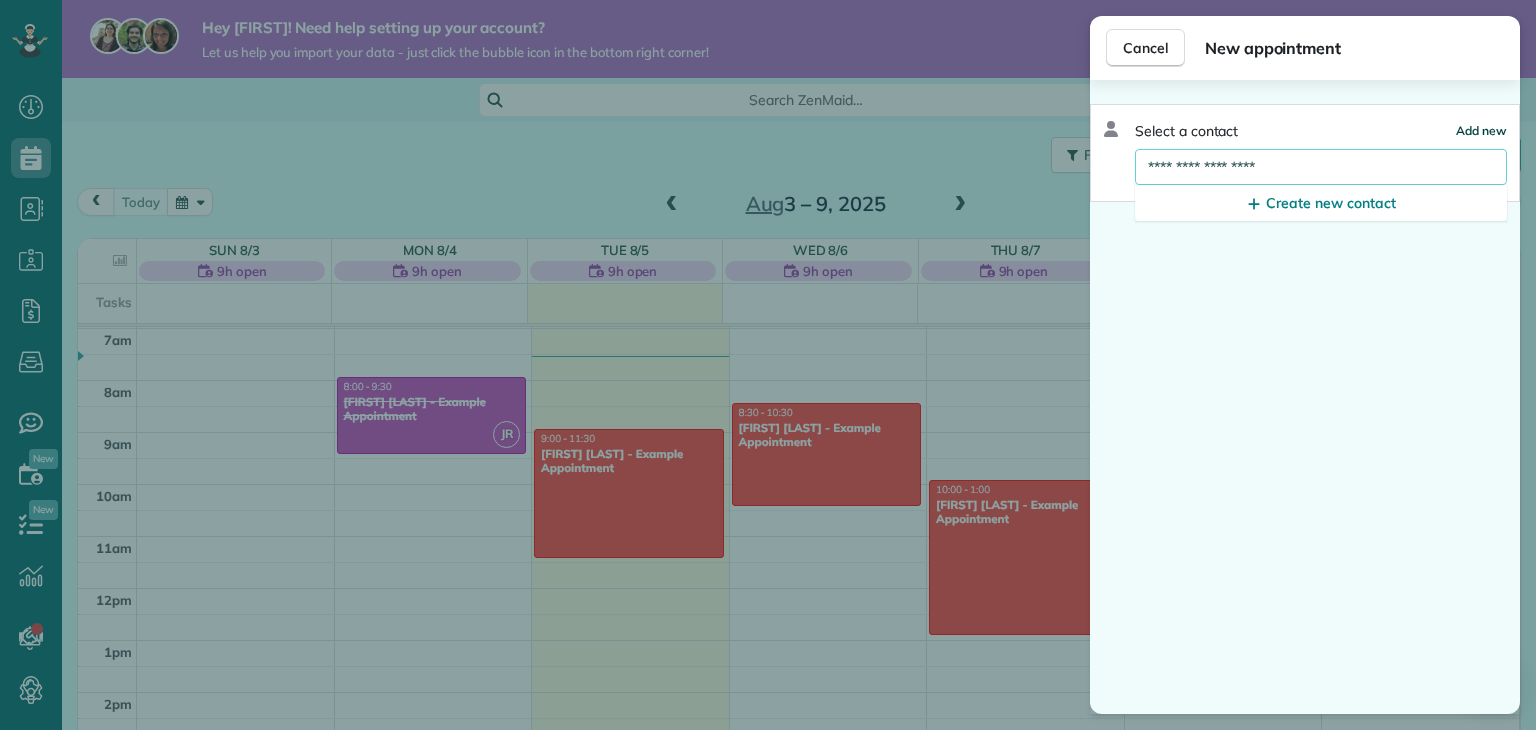 click on "Add new" at bounding box center (1481, 130) 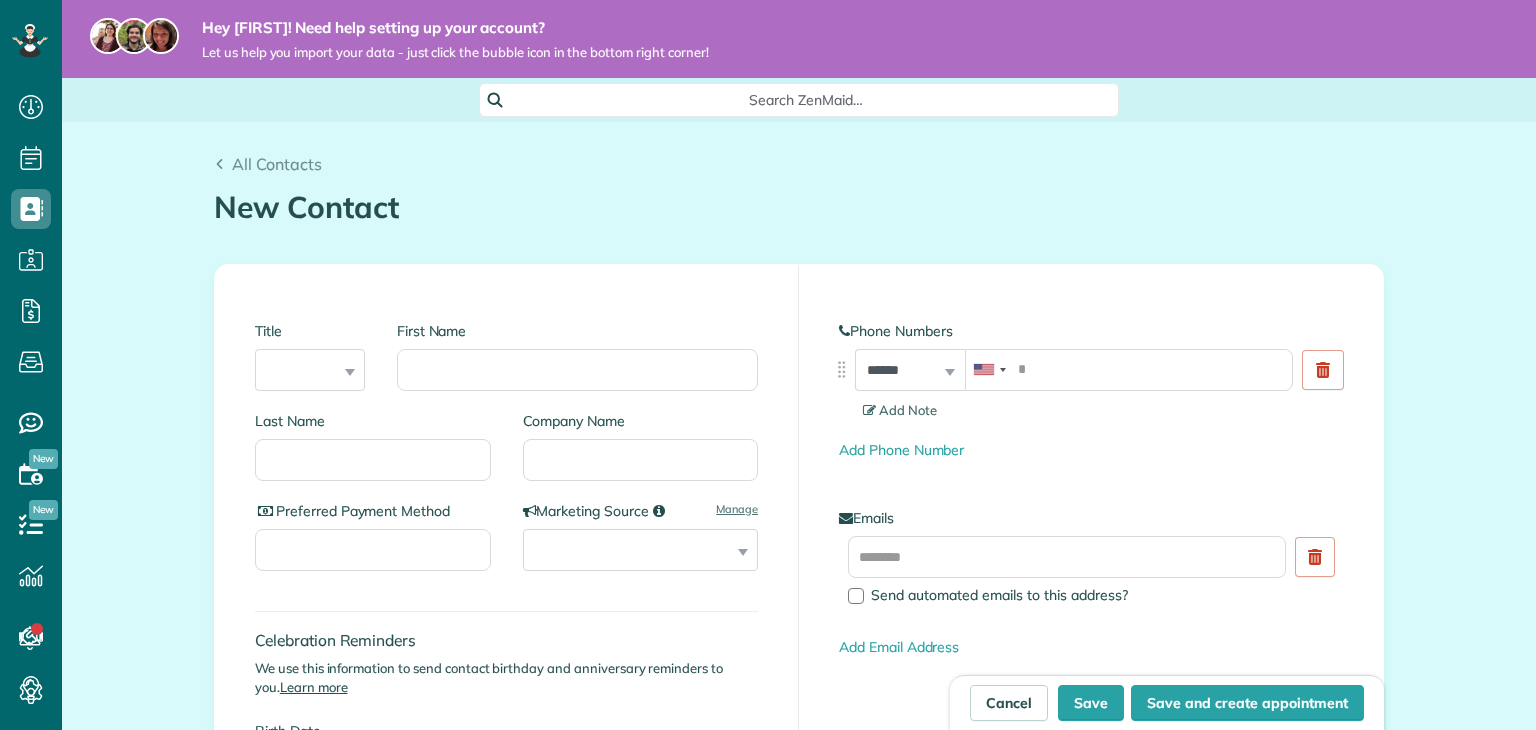 scroll, scrollTop: 0, scrollLeft: 0, axis: both 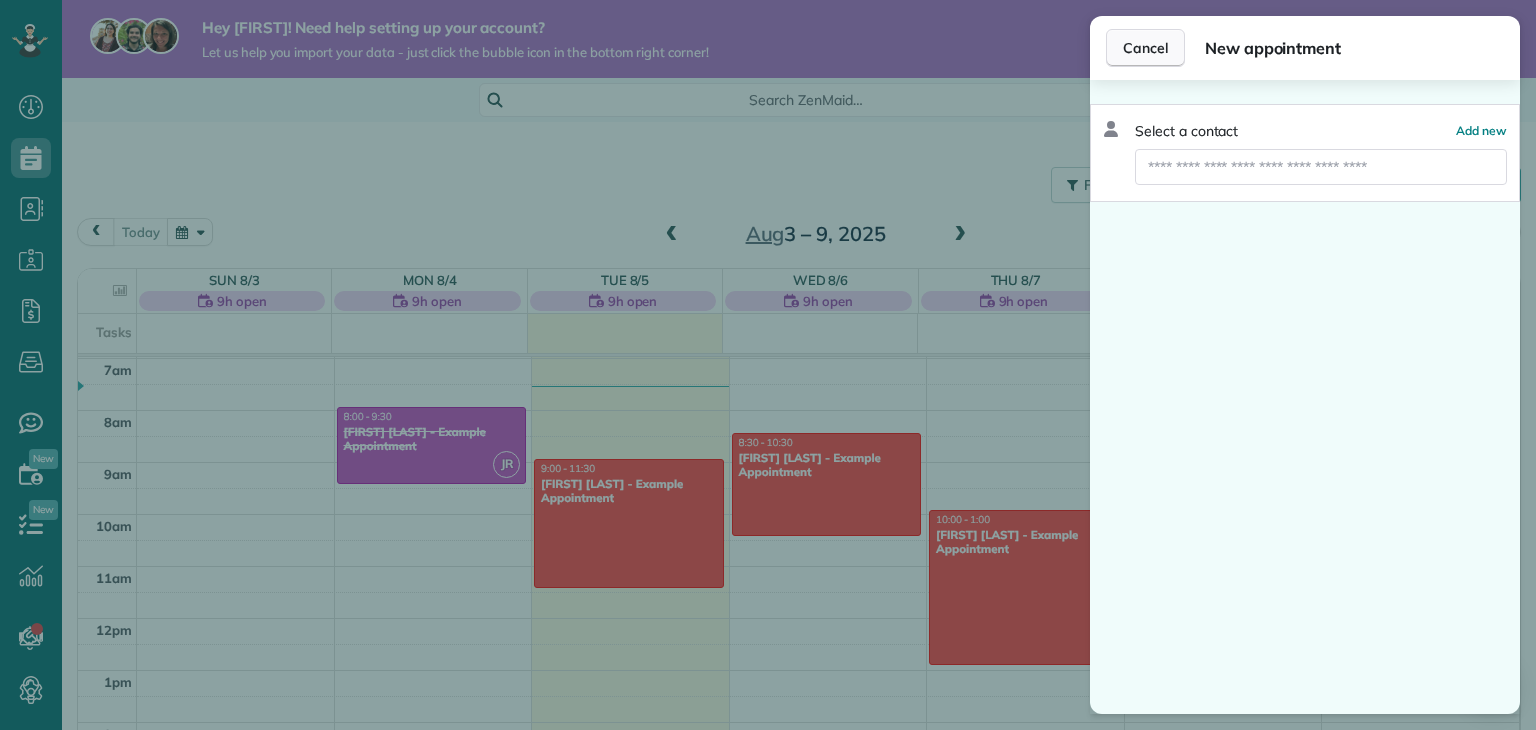 click on "Cancel" at bounding box center [1145, 48] 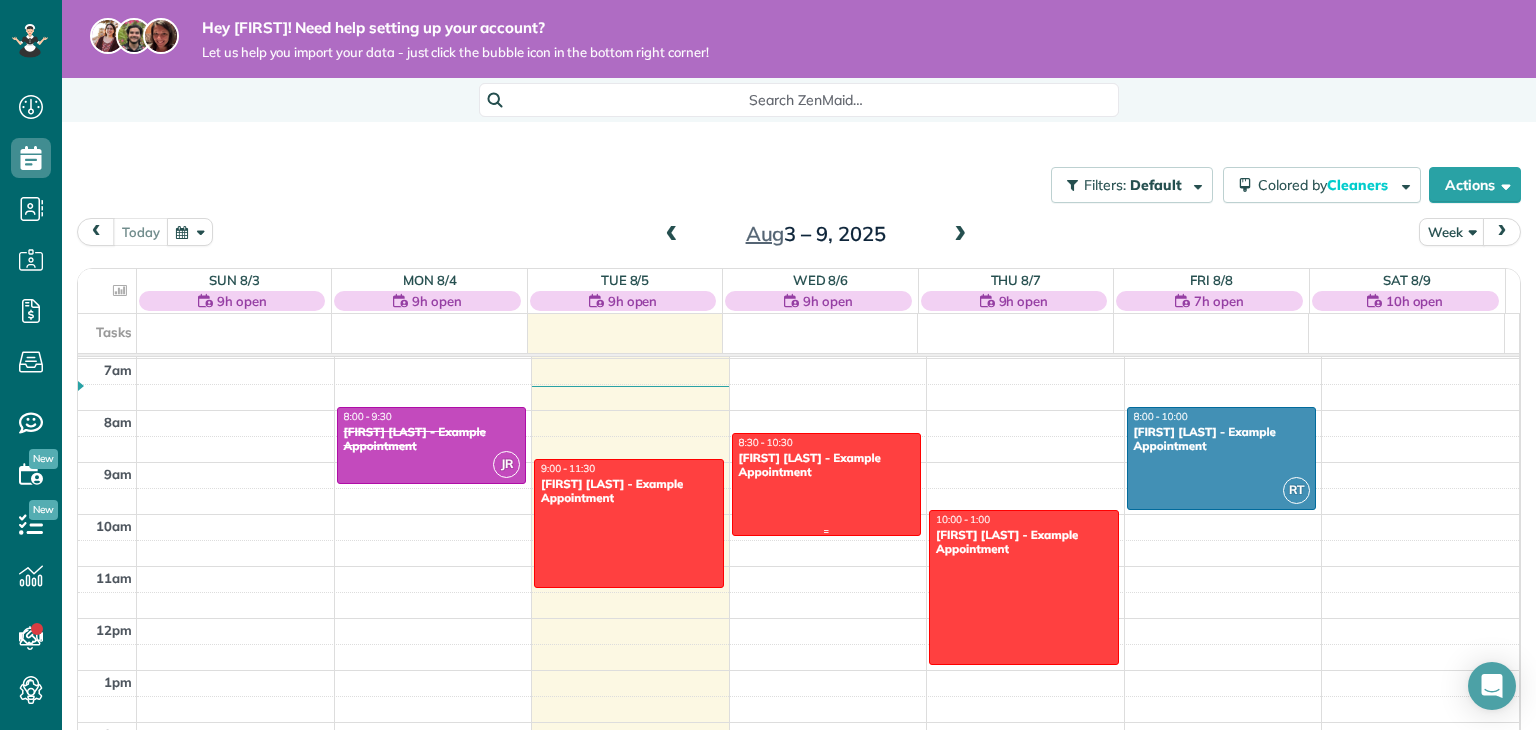 click on "Sharon Tinberg - Example Appointment" at bounding box center (827, 465) 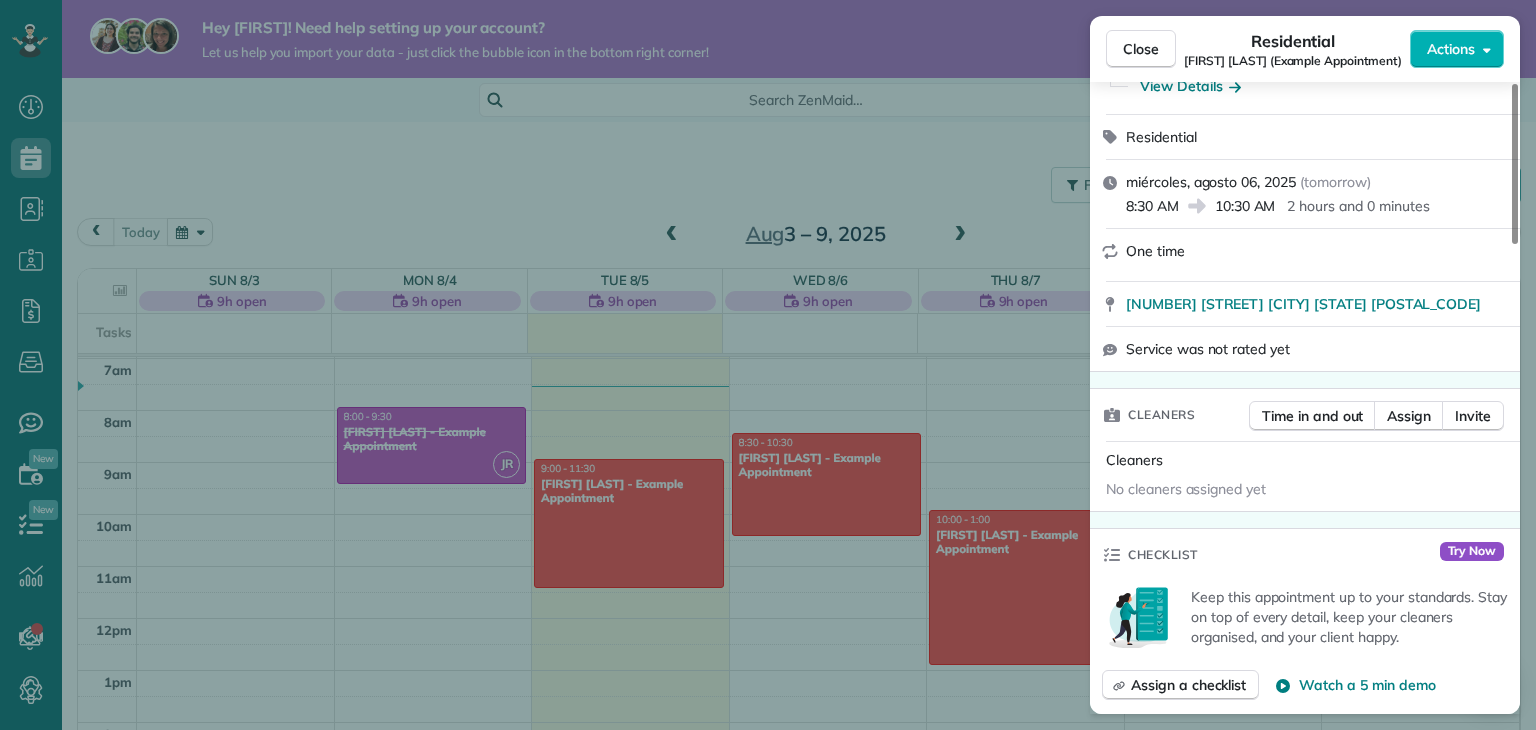 scroll, scrollTop: 0, scrollLeft: 0, axis: both 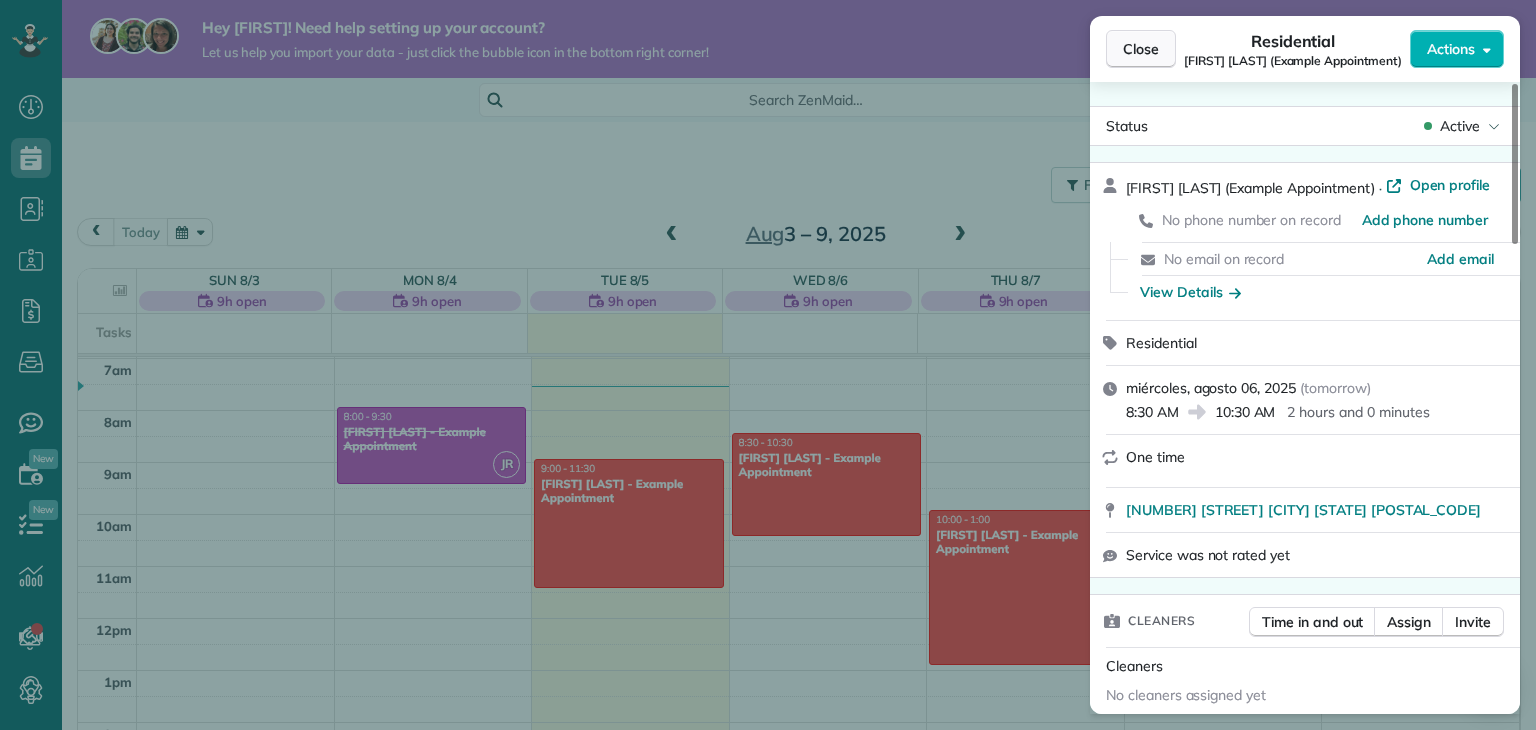 click on "Close" at bounding box center (1141, 49) 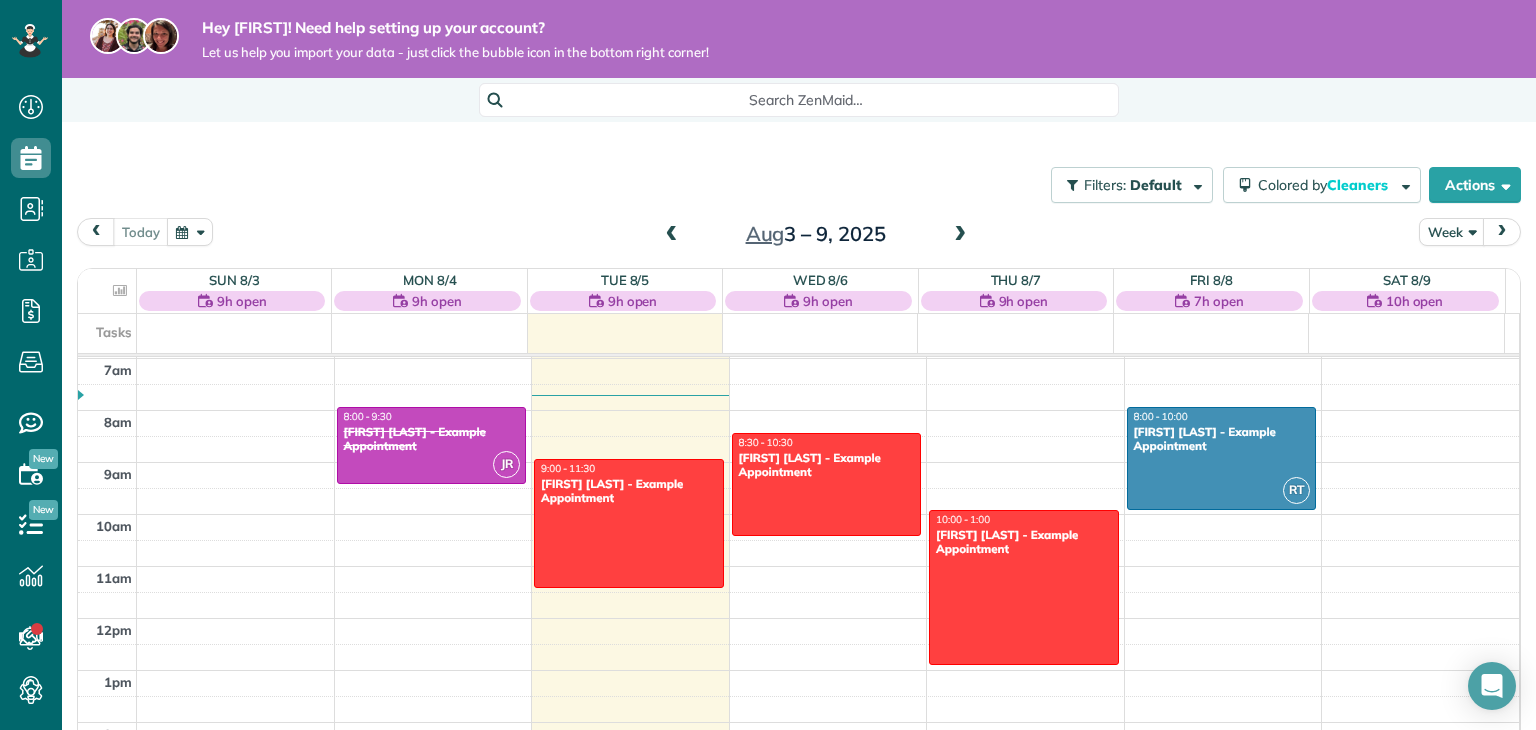 click on "9h open" at bounding box center [828, 301] 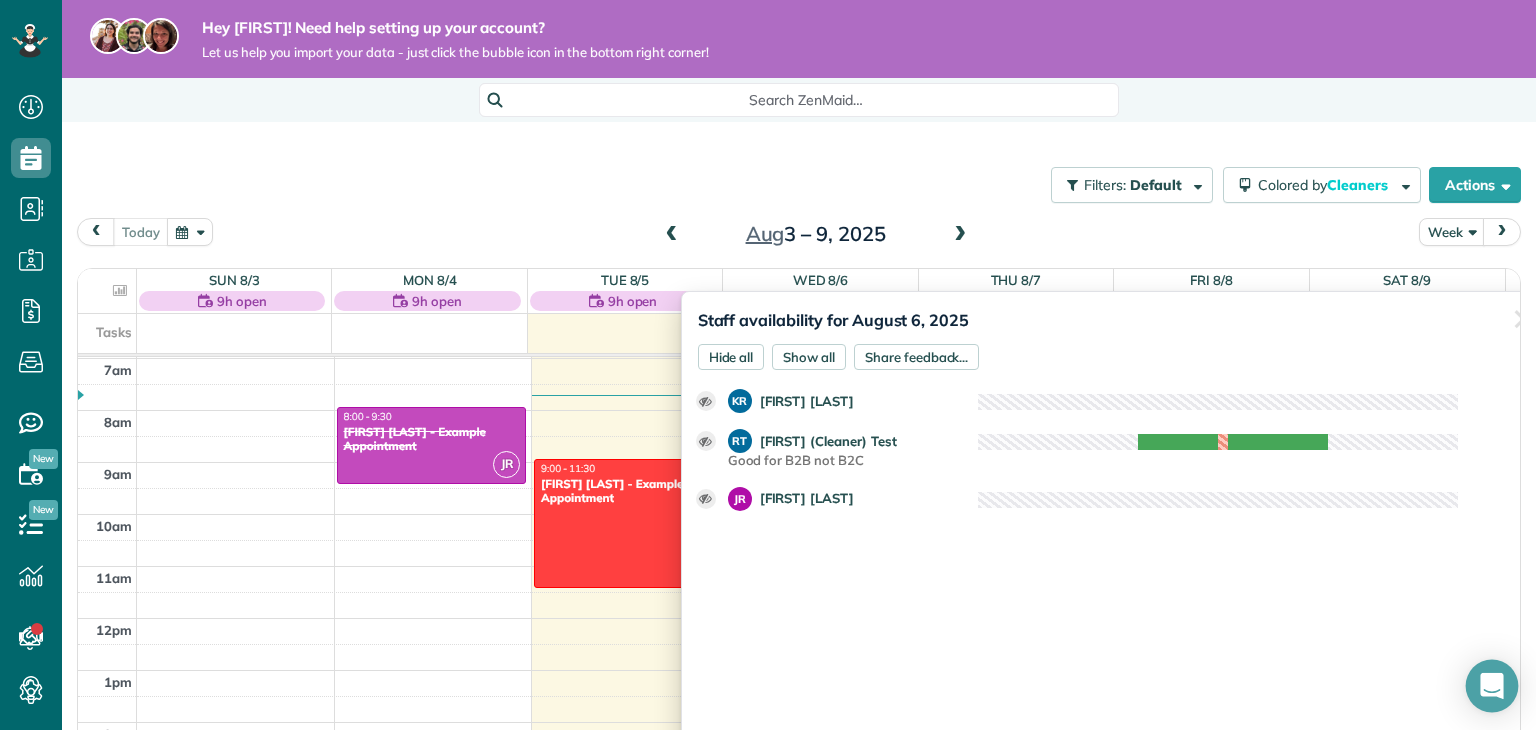 click 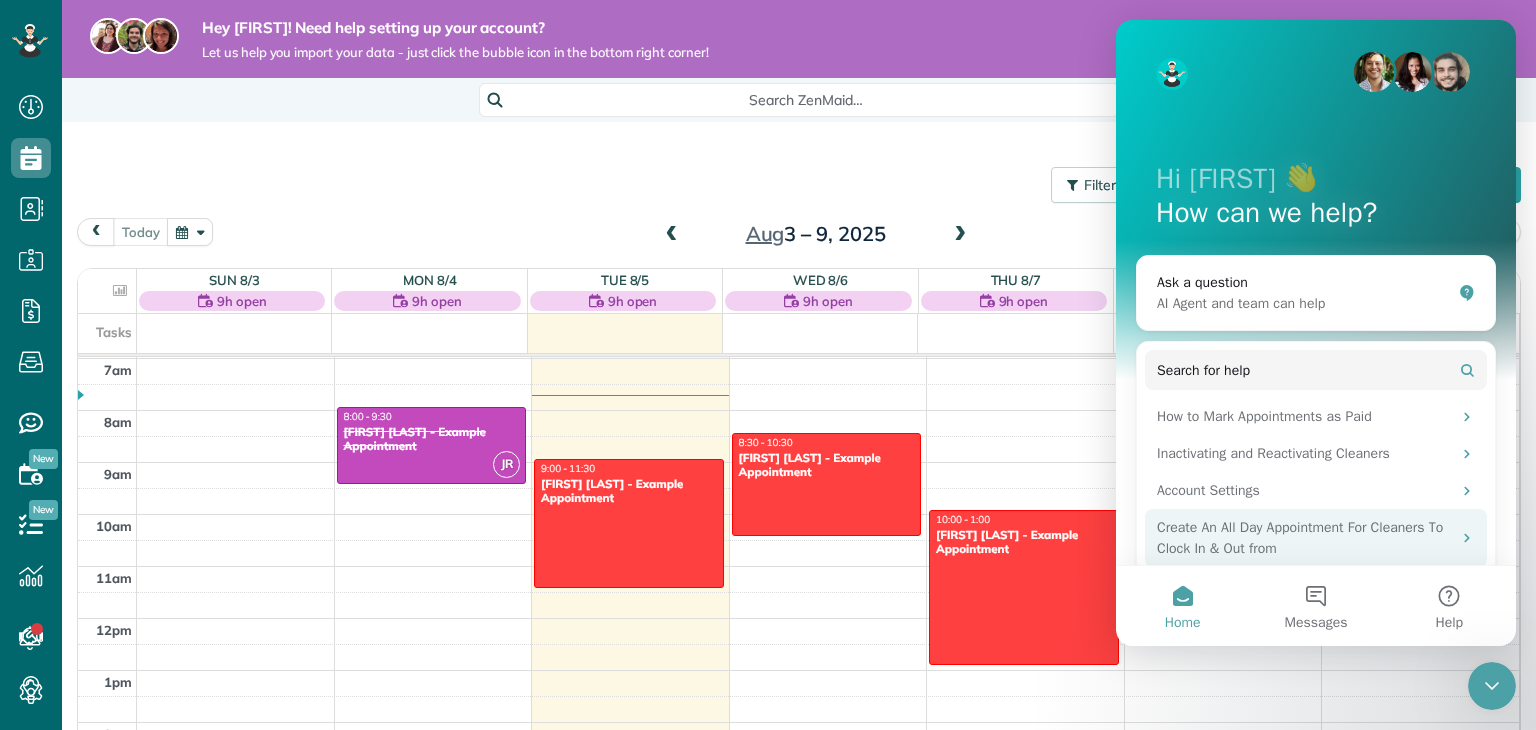 scroll, scrollTop: 0, scrollLeft: 0, axis: both 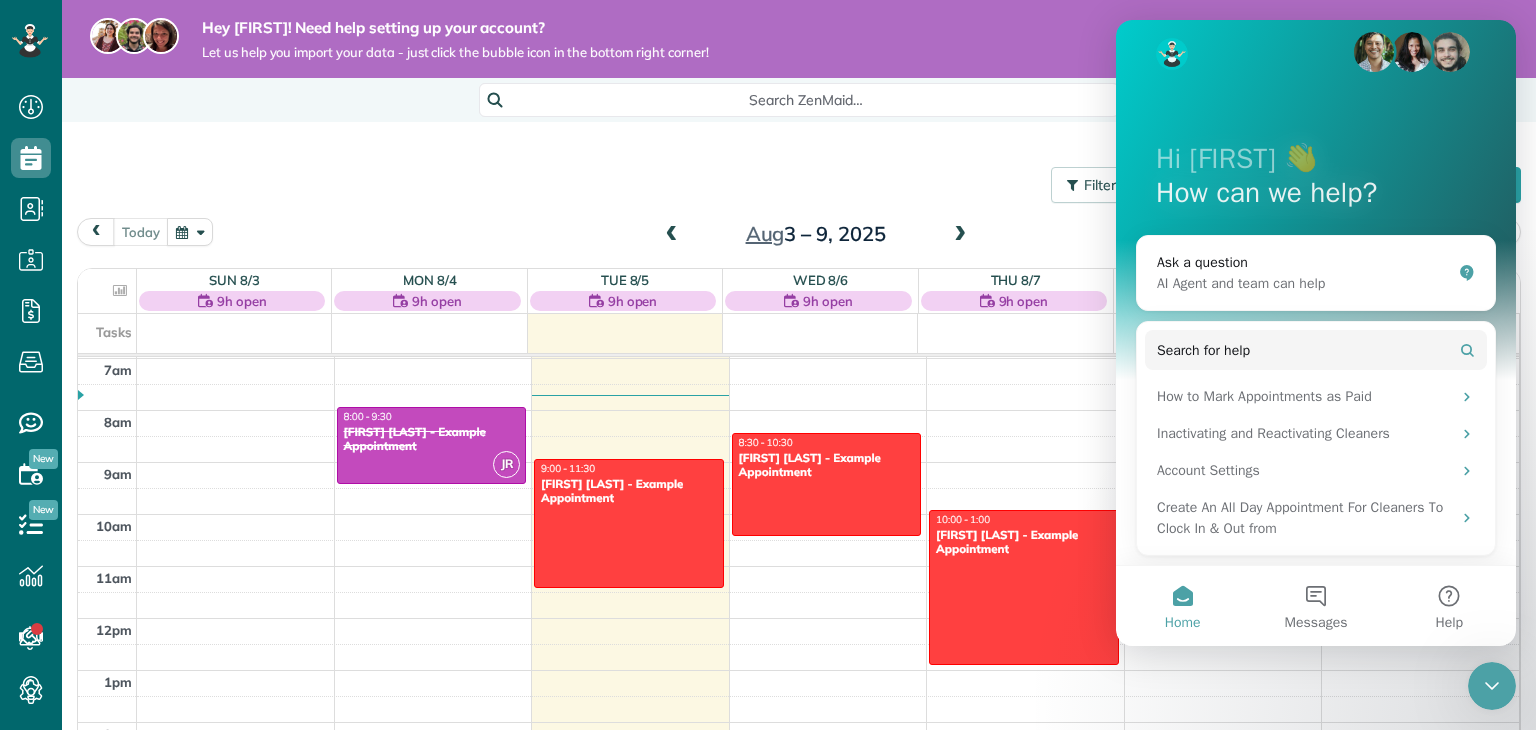 click 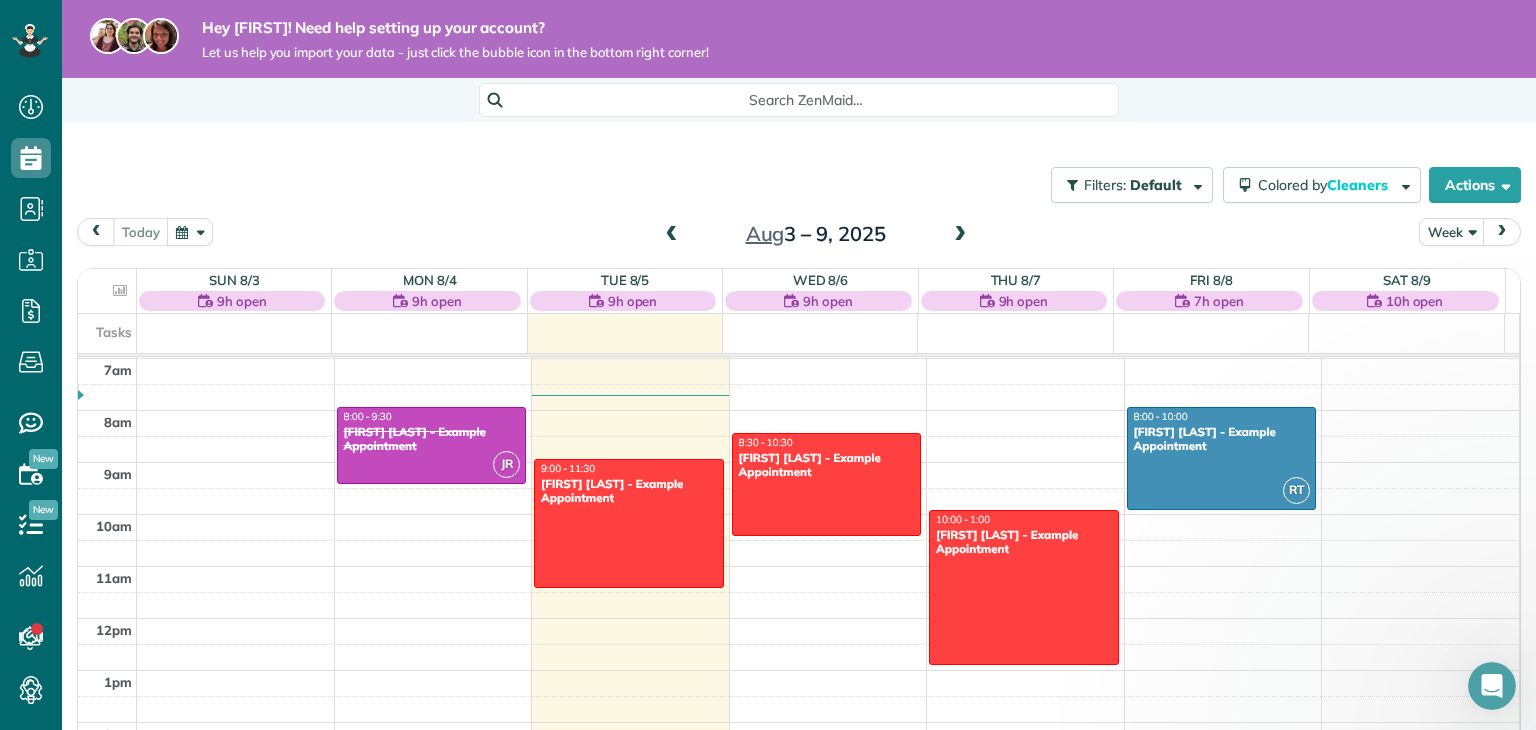 scroll, scrollTop: 0, scrollLeft: 0, axis: both 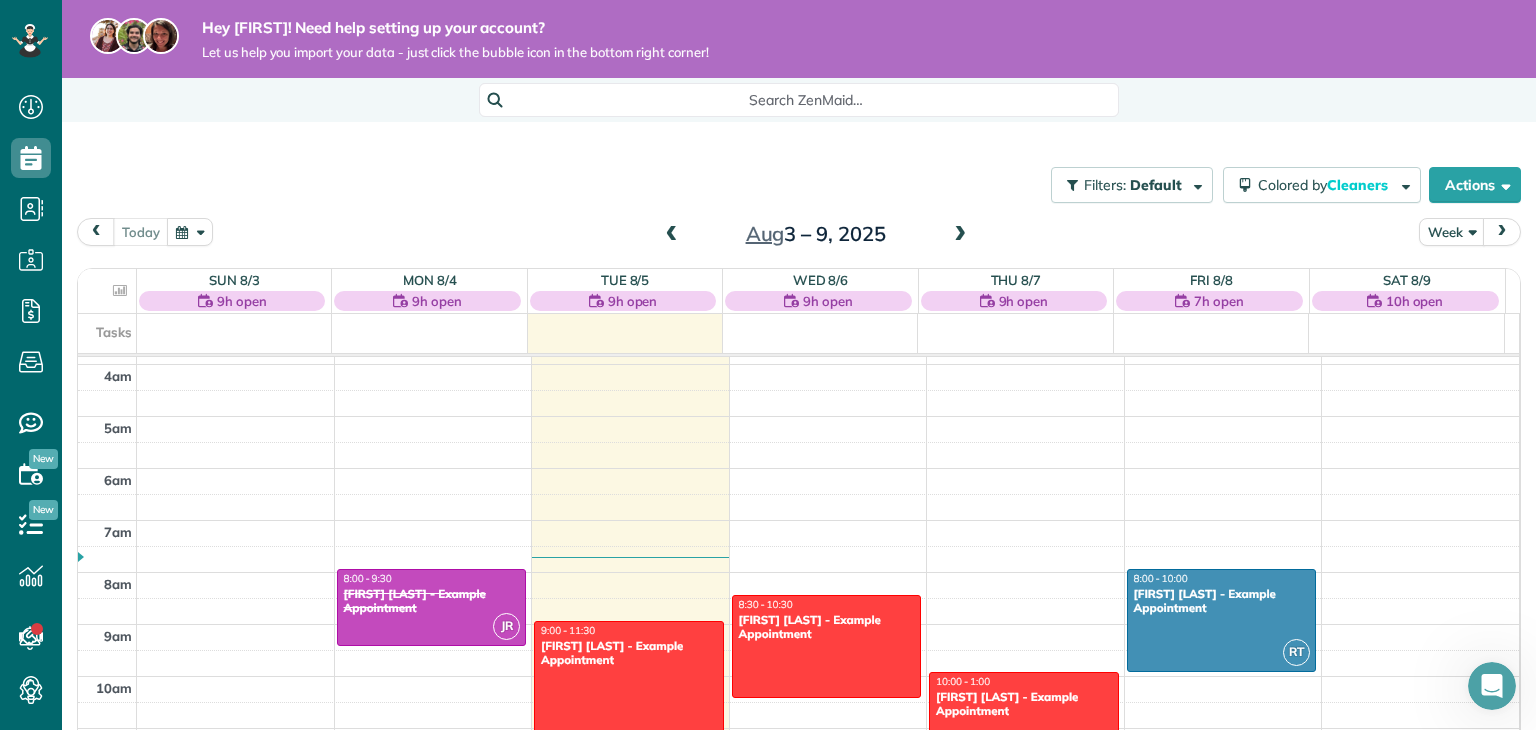 click at bounding box center (960, 235) 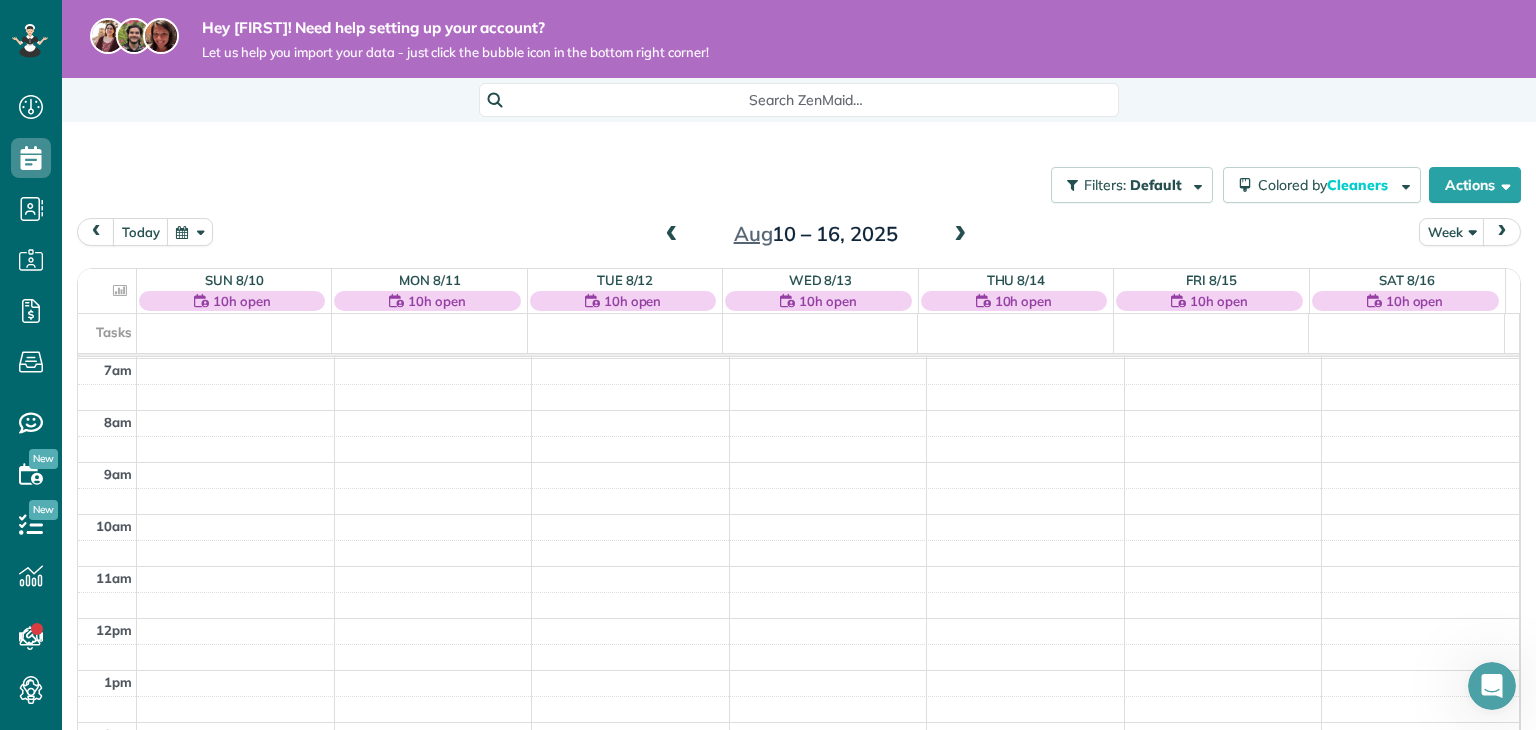 click at bounding box center (672, 235) 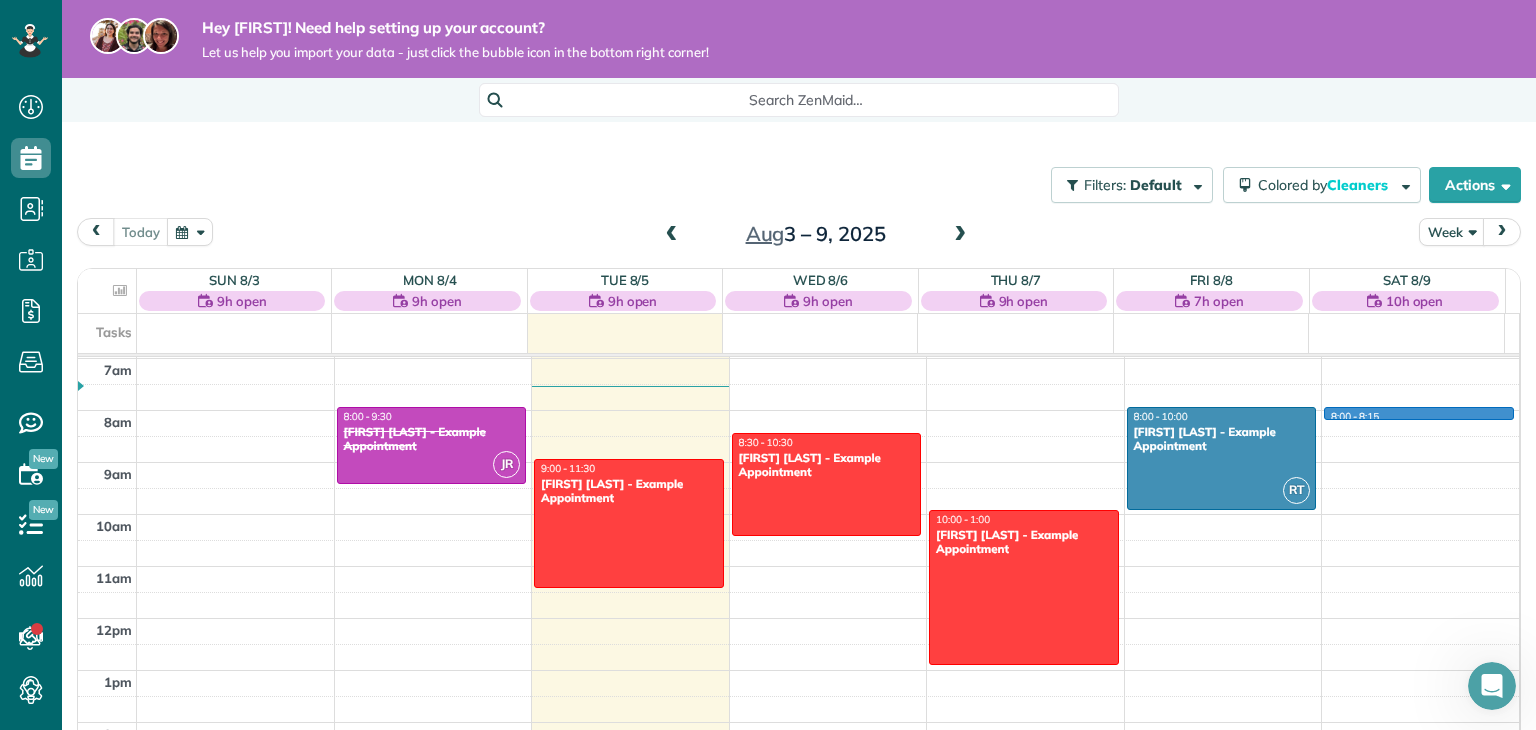 click on "12am 1am 2am 3am 4am 5am 6am 7am 8am 9am 10am 11am 12pm 1pm 2pm 3pm 4pm 5pm 6pm 7pm 8pm 9pm 10pm 11pm JR 8:00 - 9:30 Debbie Sardone - Example Appointment 1234 Wilshire Boulevard Los Angeles, CA 90017 9:00 - 11:30 Carolyn Arellano - Example Appointment 8970 Bolsa Avenue Westminster, CA 92683 8:30 - 10:30 Sharon Tinberg - Example Appointment 6375 West Charleston Boulevard Las Vegas, NV 89146 10:00 - 1:00 Amar Ghose - Example Appointment 673 Park Boulevard Palo Alto, CA 94306 RT 8:00 - 10:00 Chris Schwab - Example Appointment 8920 Wilshire Boulevard Beverly Hills, CA 90211 8:00 - 8:15" at bounding box center (798, 618) 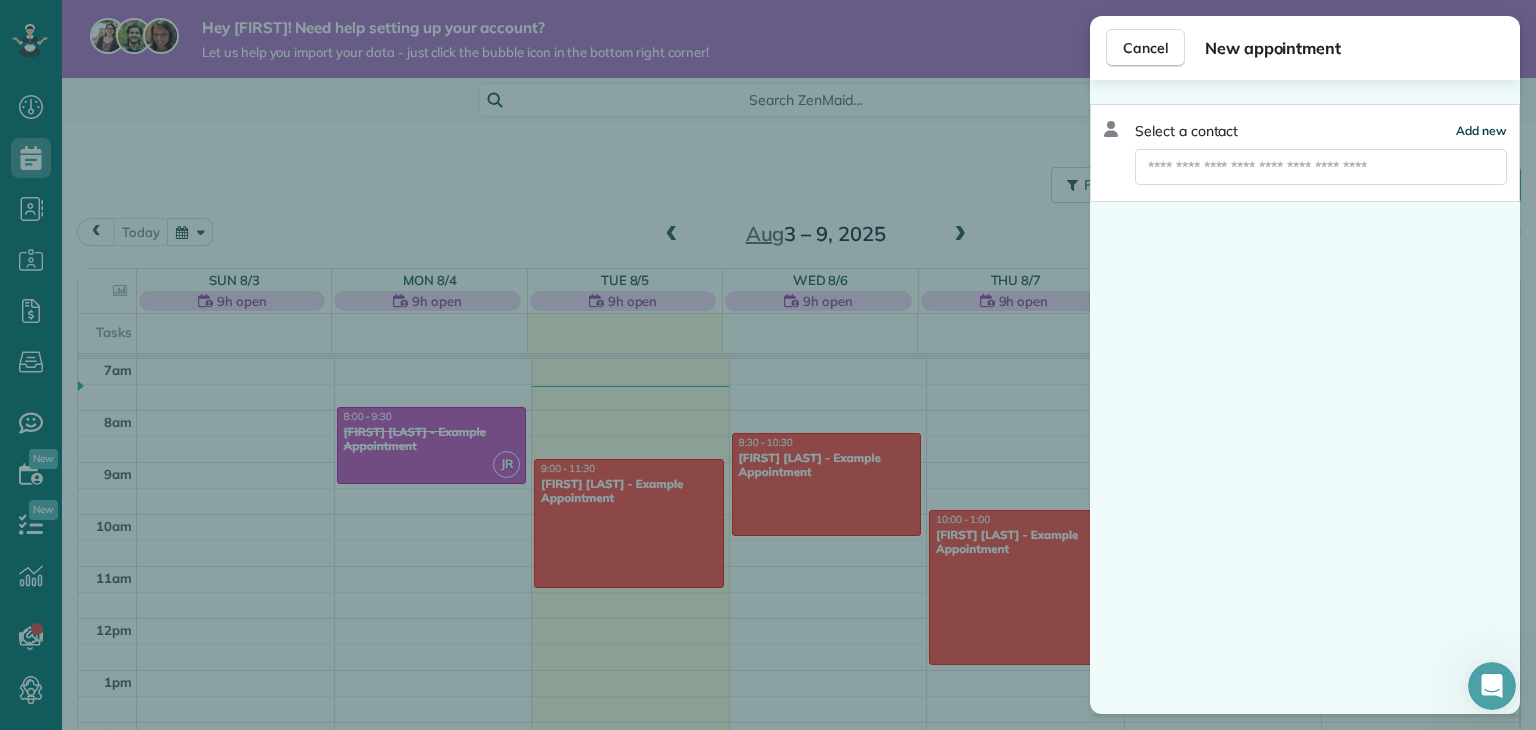 click on "Add new" at bounding box center [1481, 130] 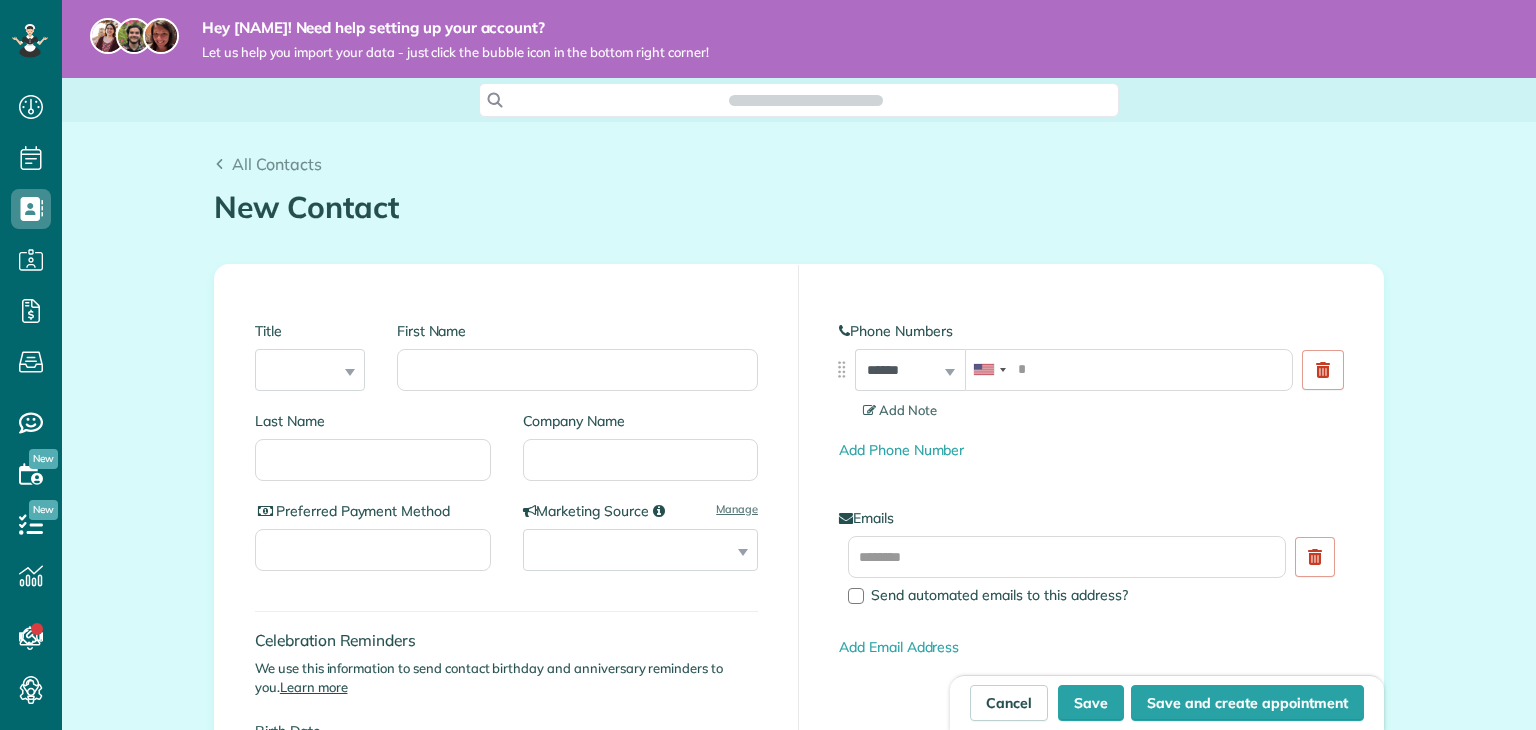 scroll, scrollTop: 0, scrollLeft: 0, axis: both 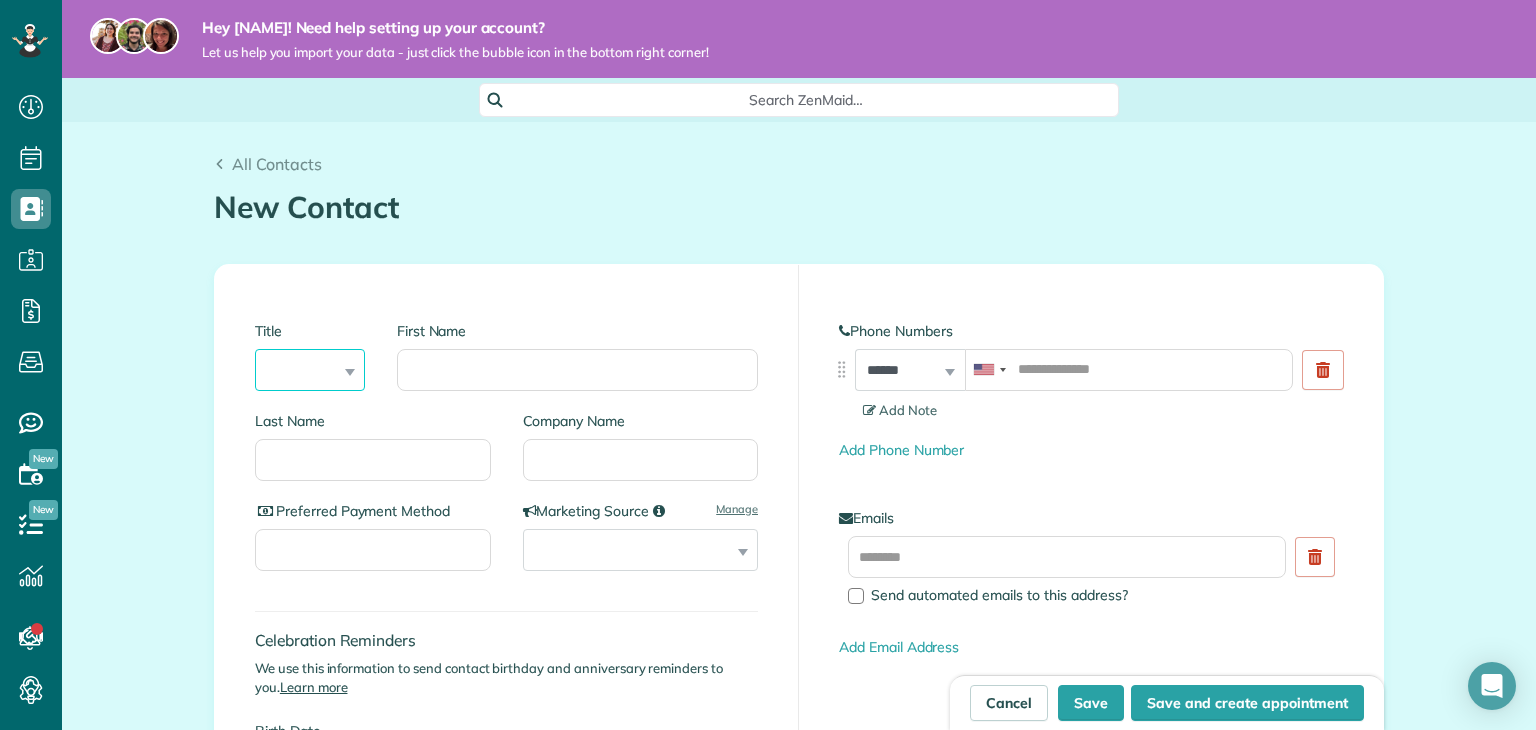 click on "***
****
***
***" at bounding box center [310, 370] 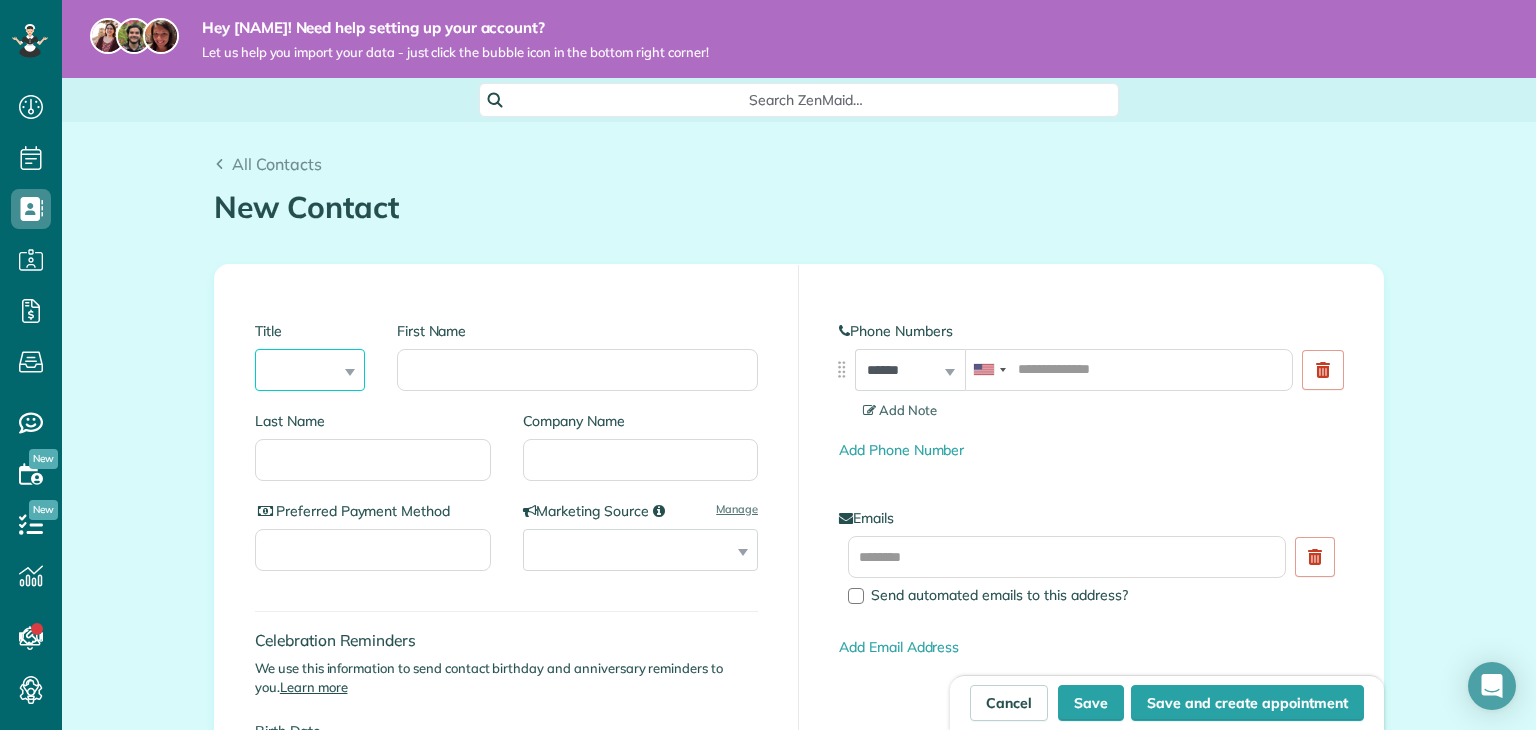 select on "***" 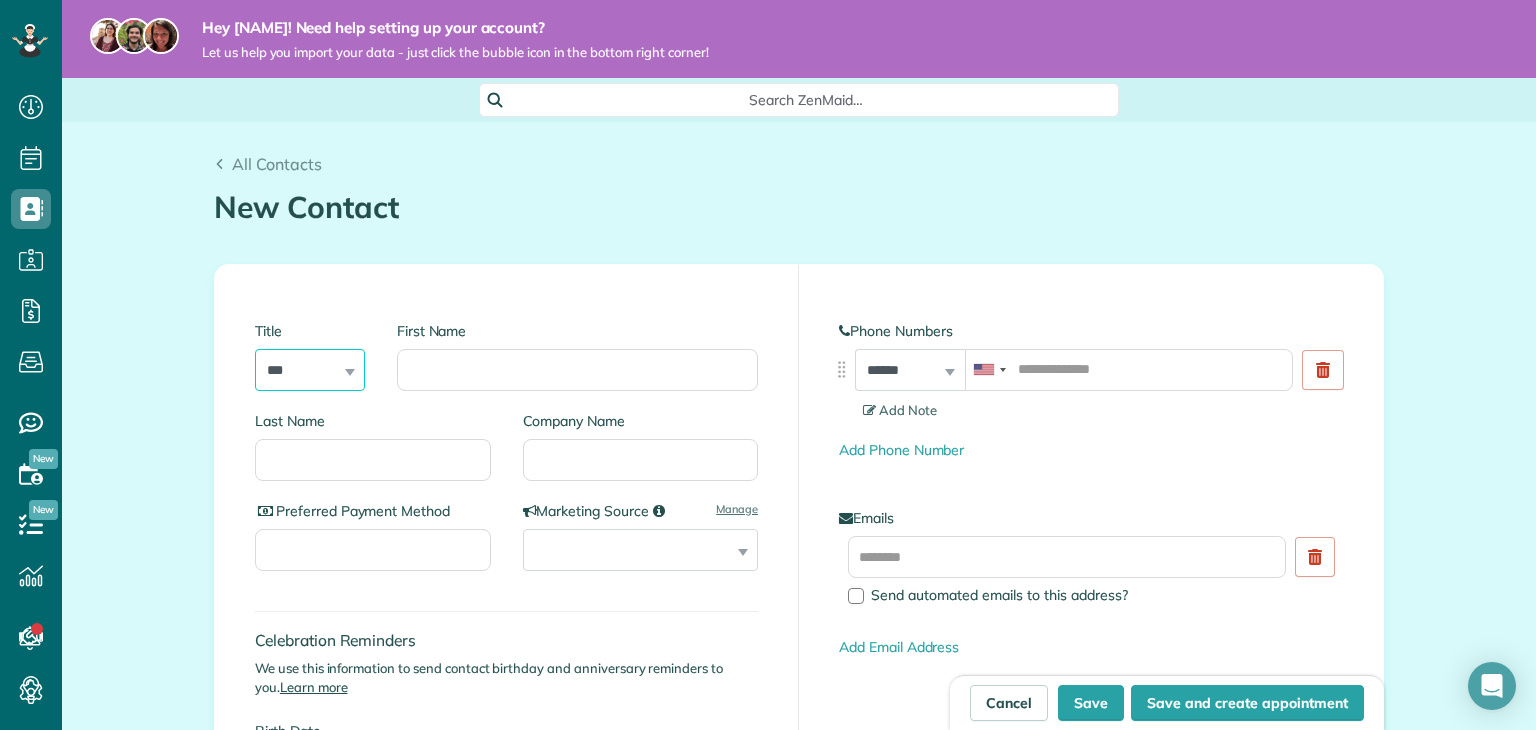 click on "***
****
***
***" at bounding box center (310, 370) 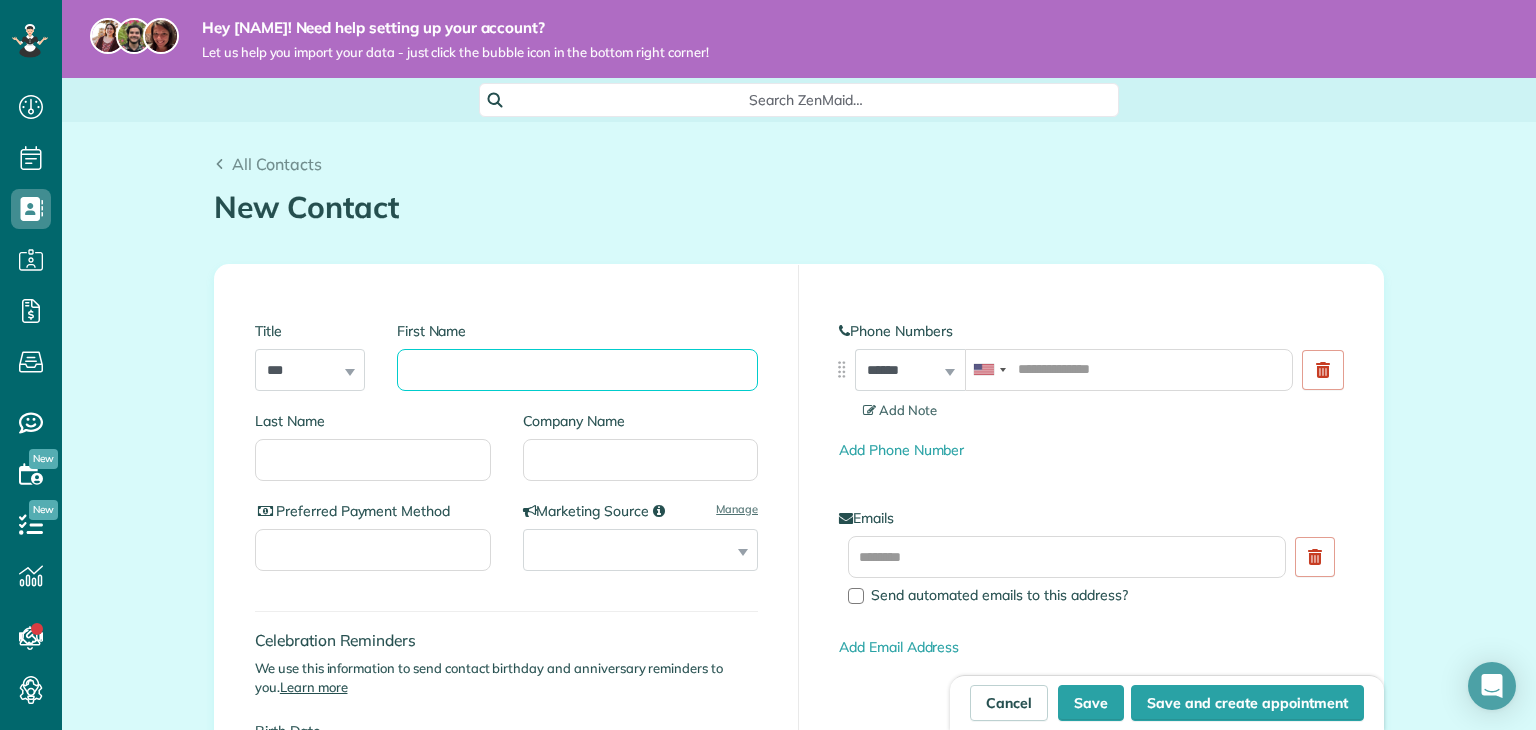 click on "First Name" at bounding box center (577, 370) 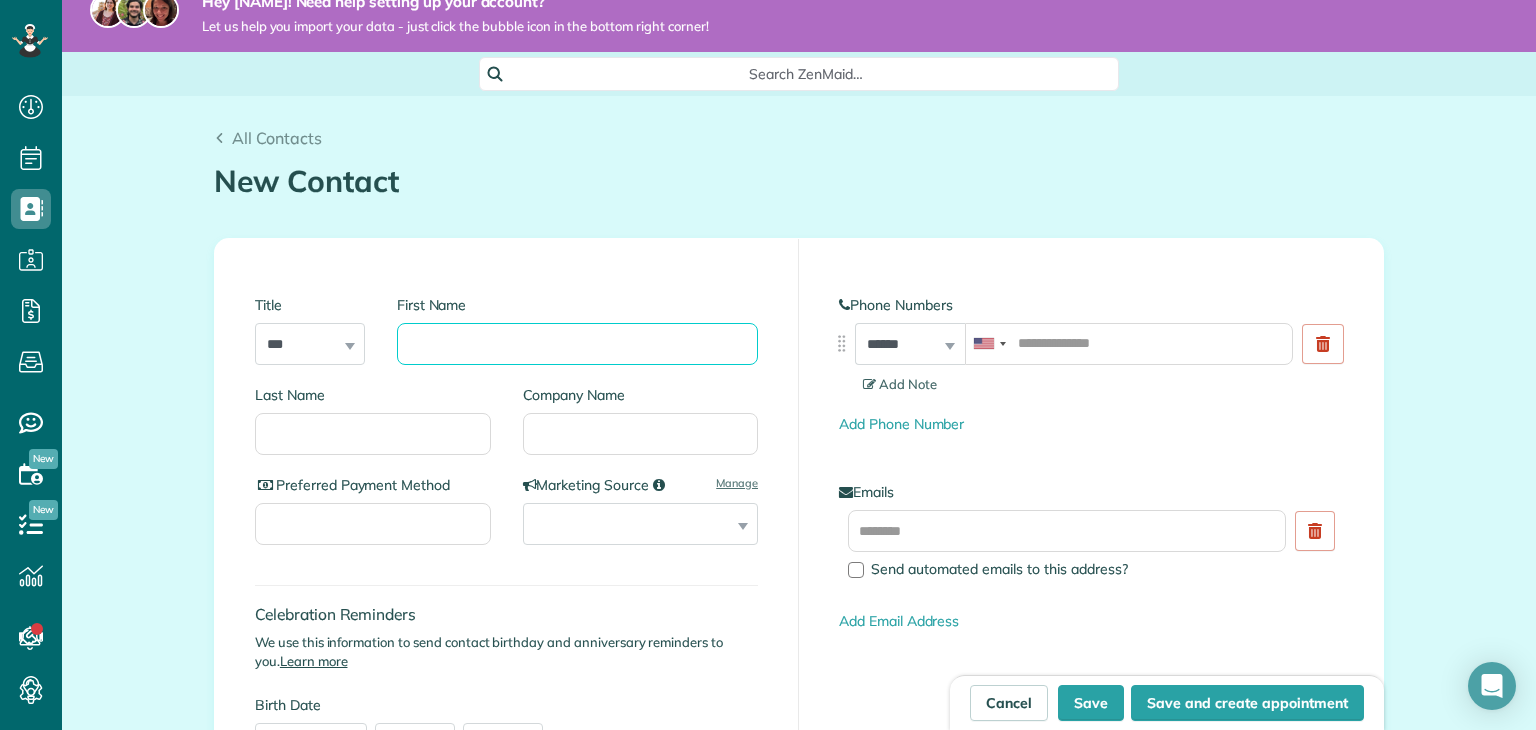 scroll, scrollTop: 0, scrollLeft: 0, axis: both 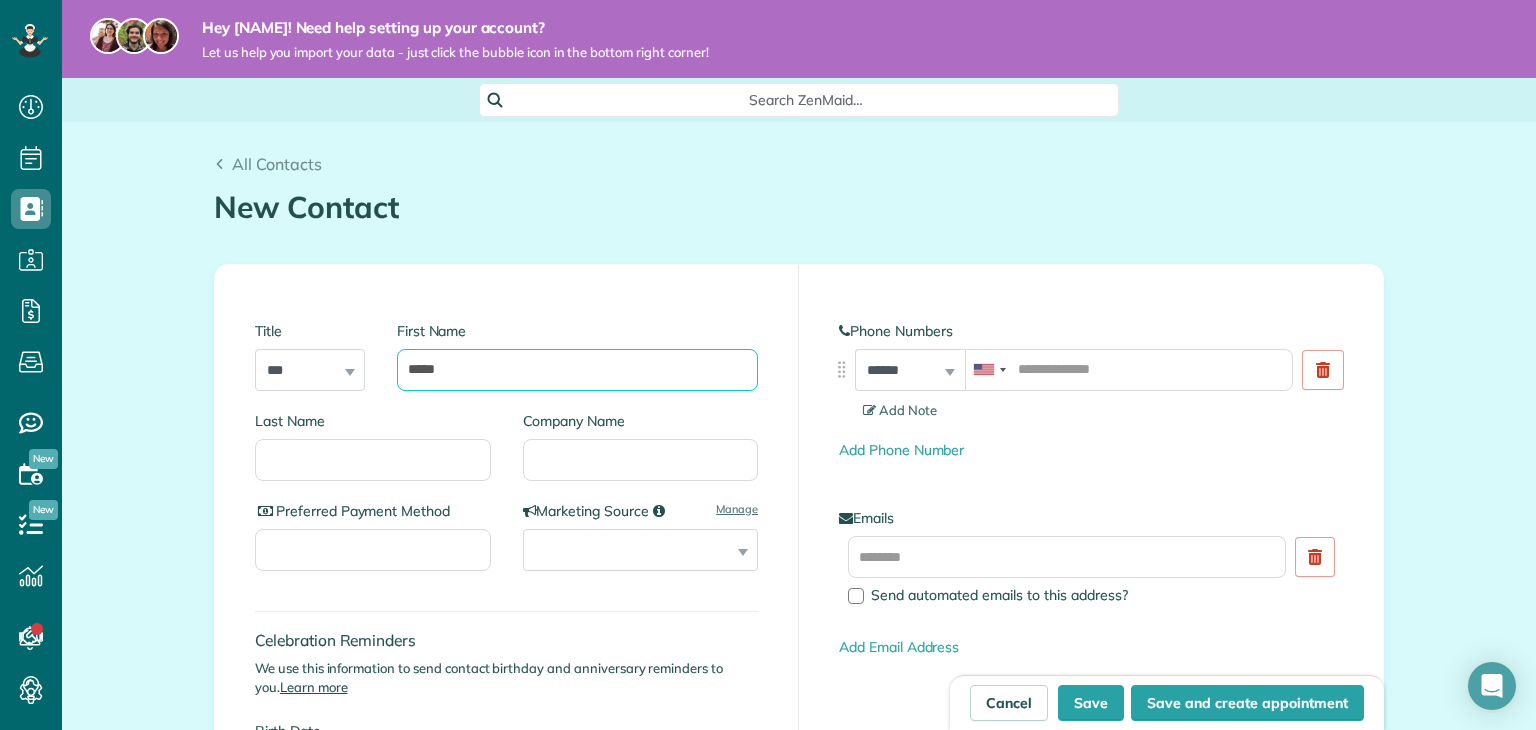 type on "*****" 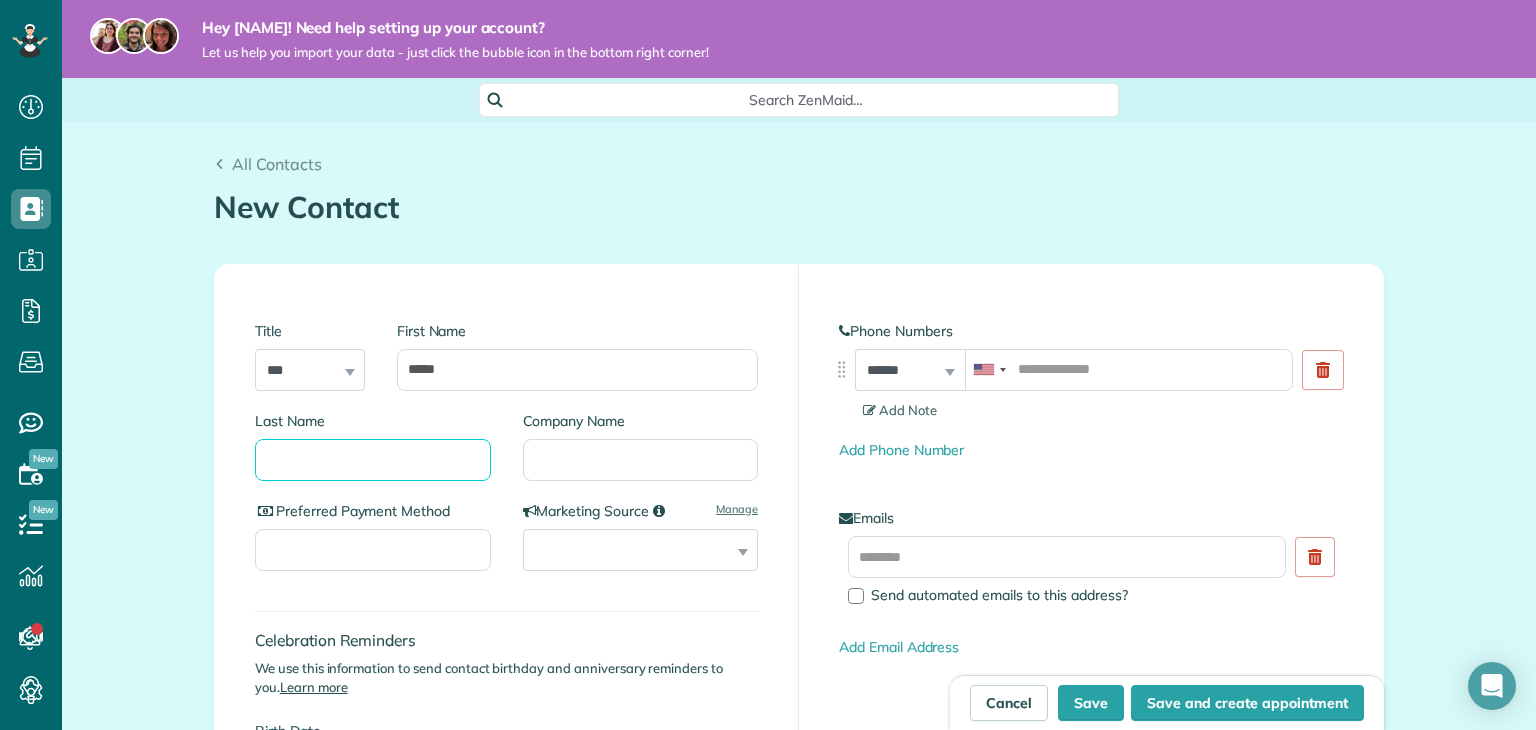 drag, startPoint x: 349, startPoint y: 472, endPoint x: 348, endPoint y: 461, distance: 11.045361 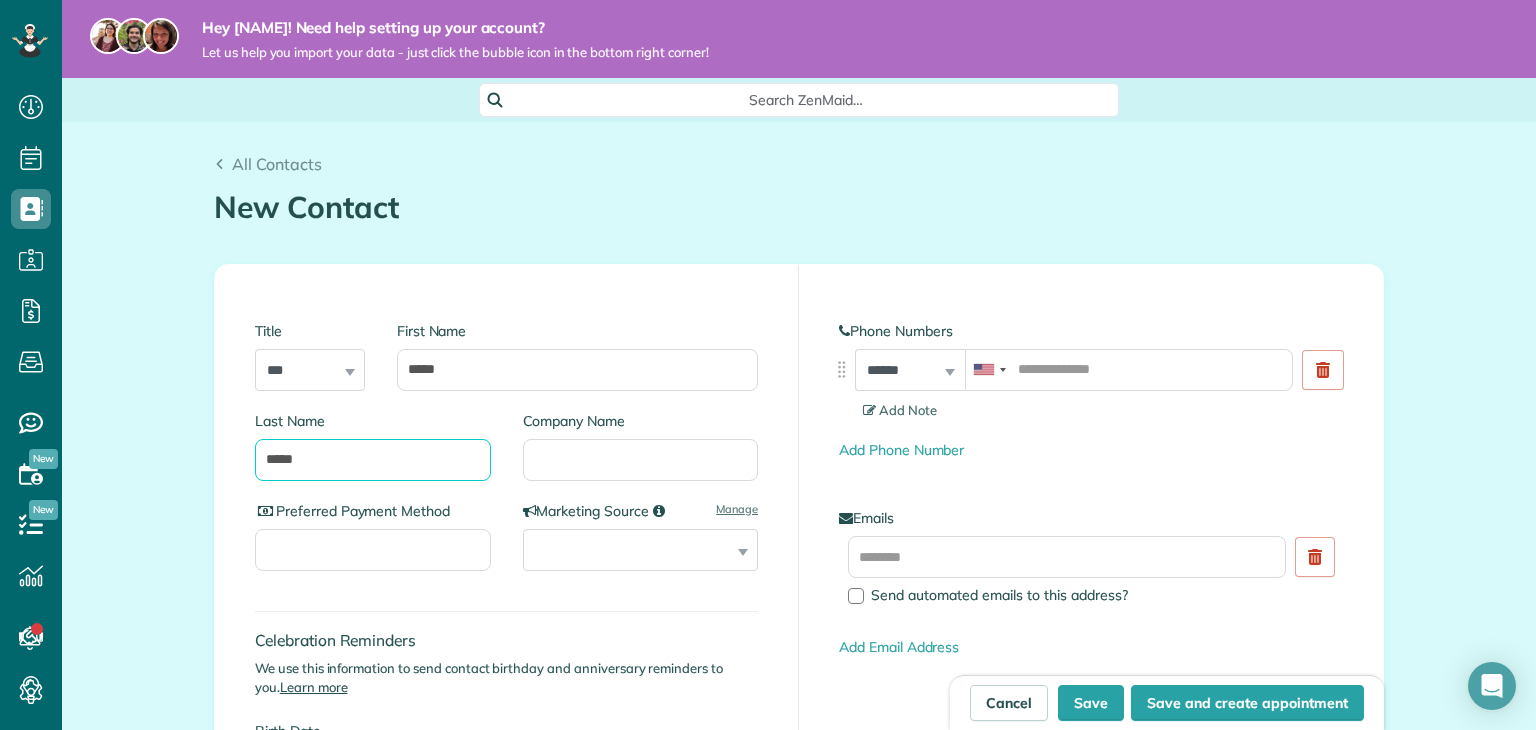 type on "*****" 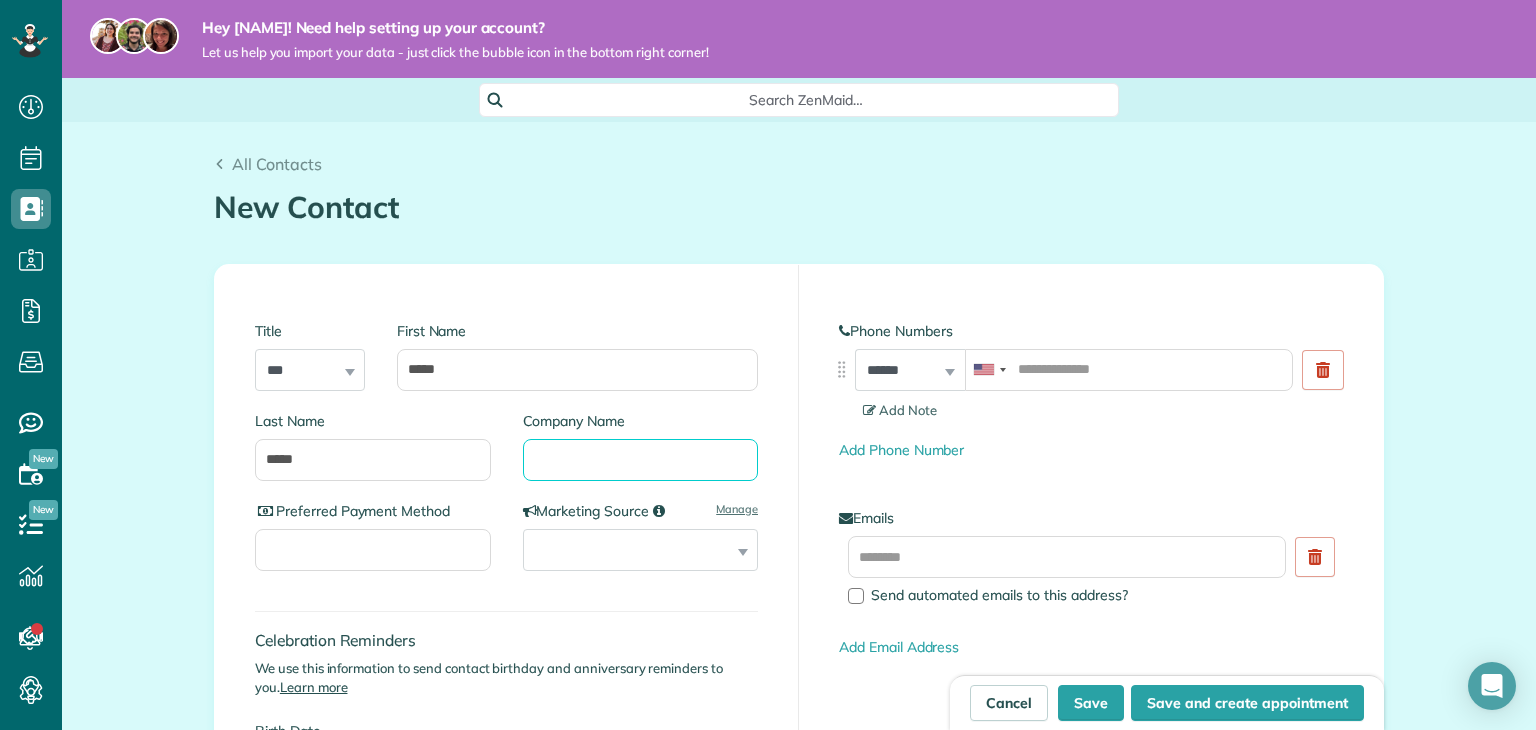 click on "Company Name" at bounding box center [641, 460] 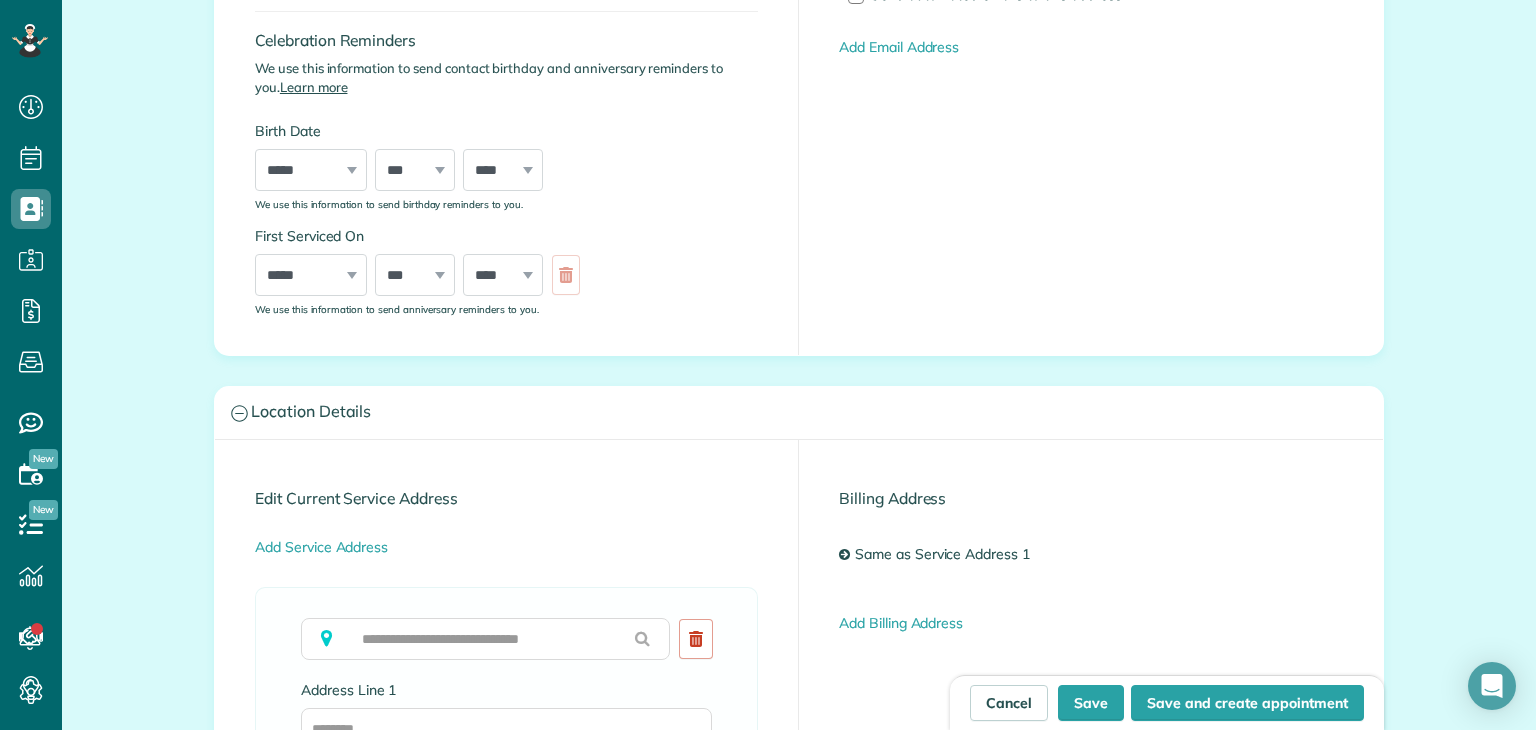 scroll, scrollTop: 100, scrollLeft: 0, axis: vertical 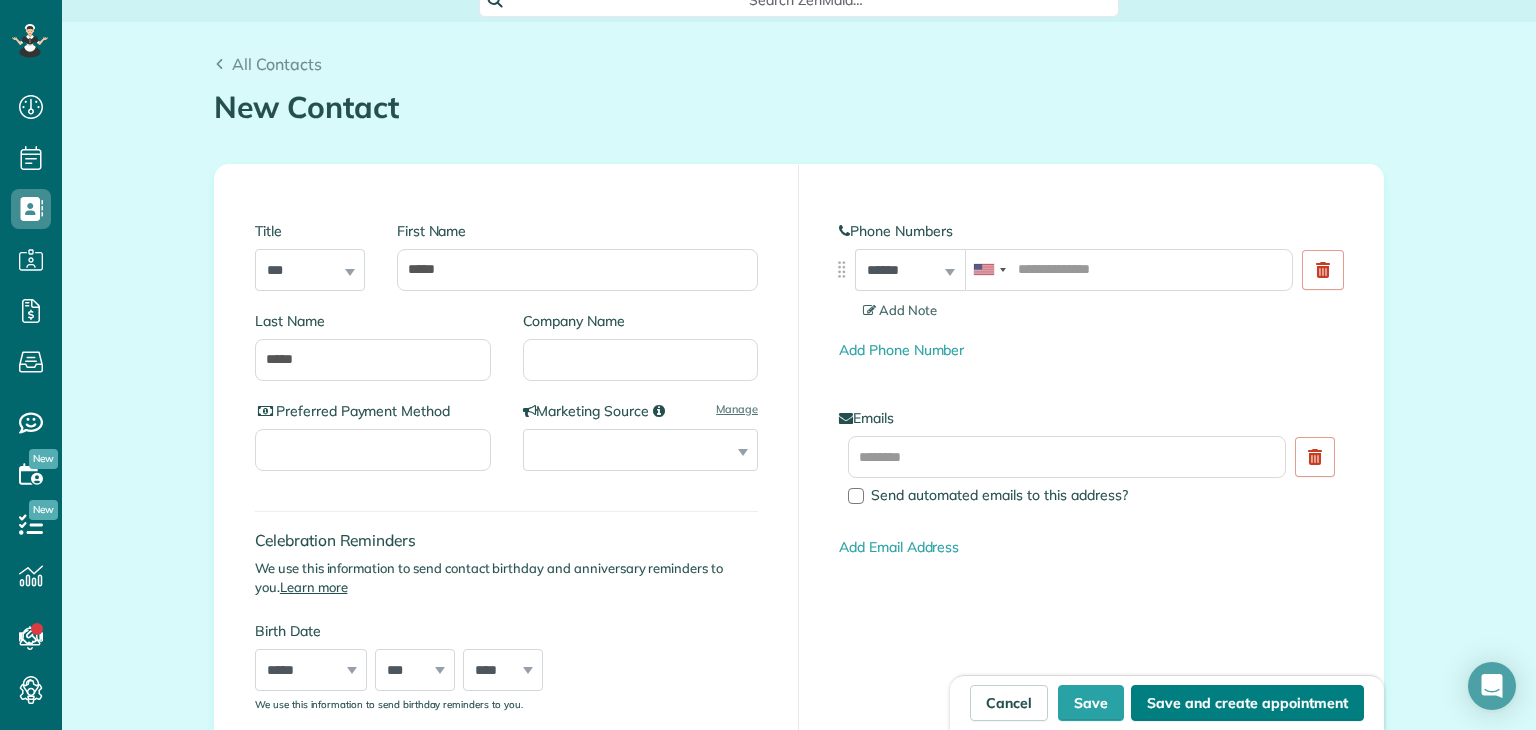 click on "Save and create appointment" at bounding box center (1247, 703) 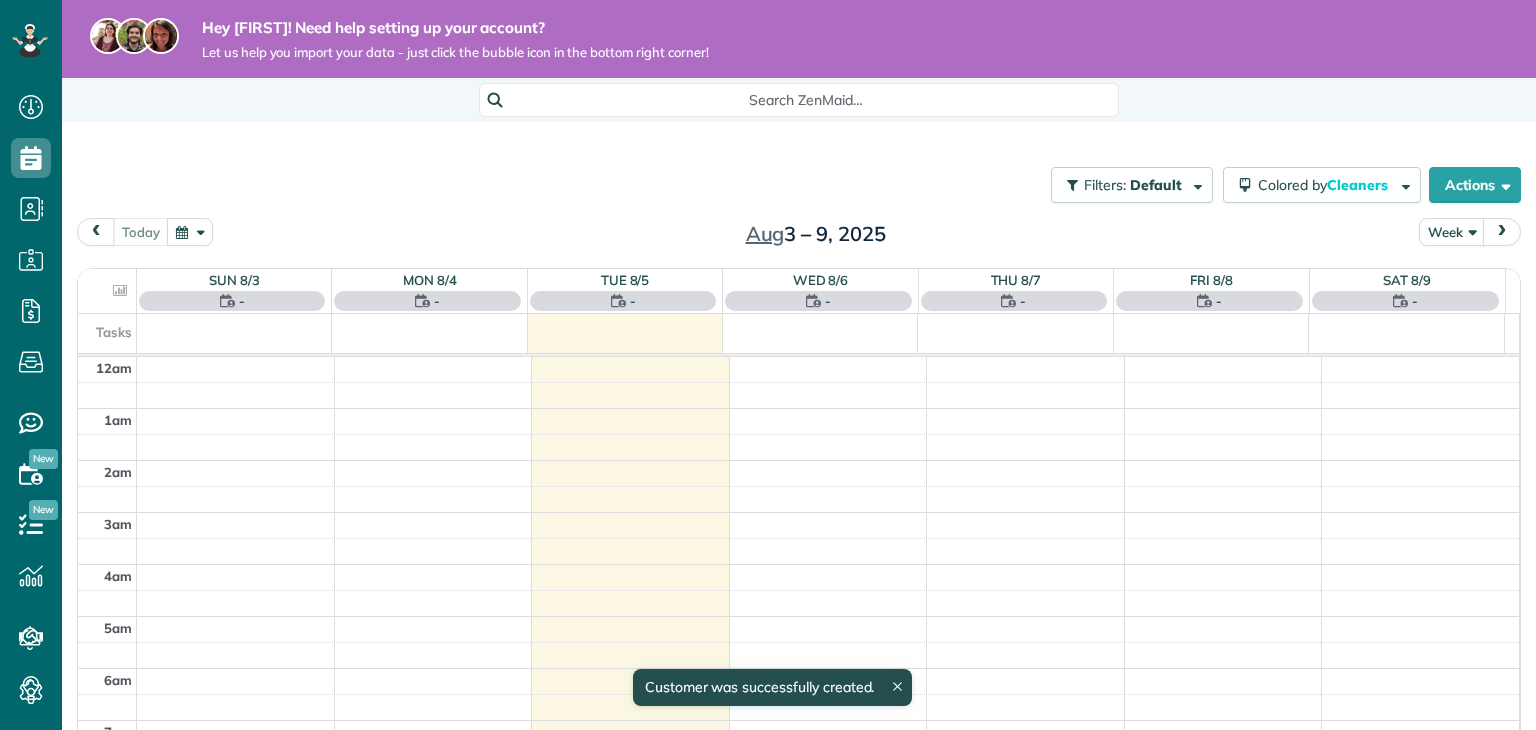 scroll, scrollTop: 0, scrollLeft: 0, axis: both 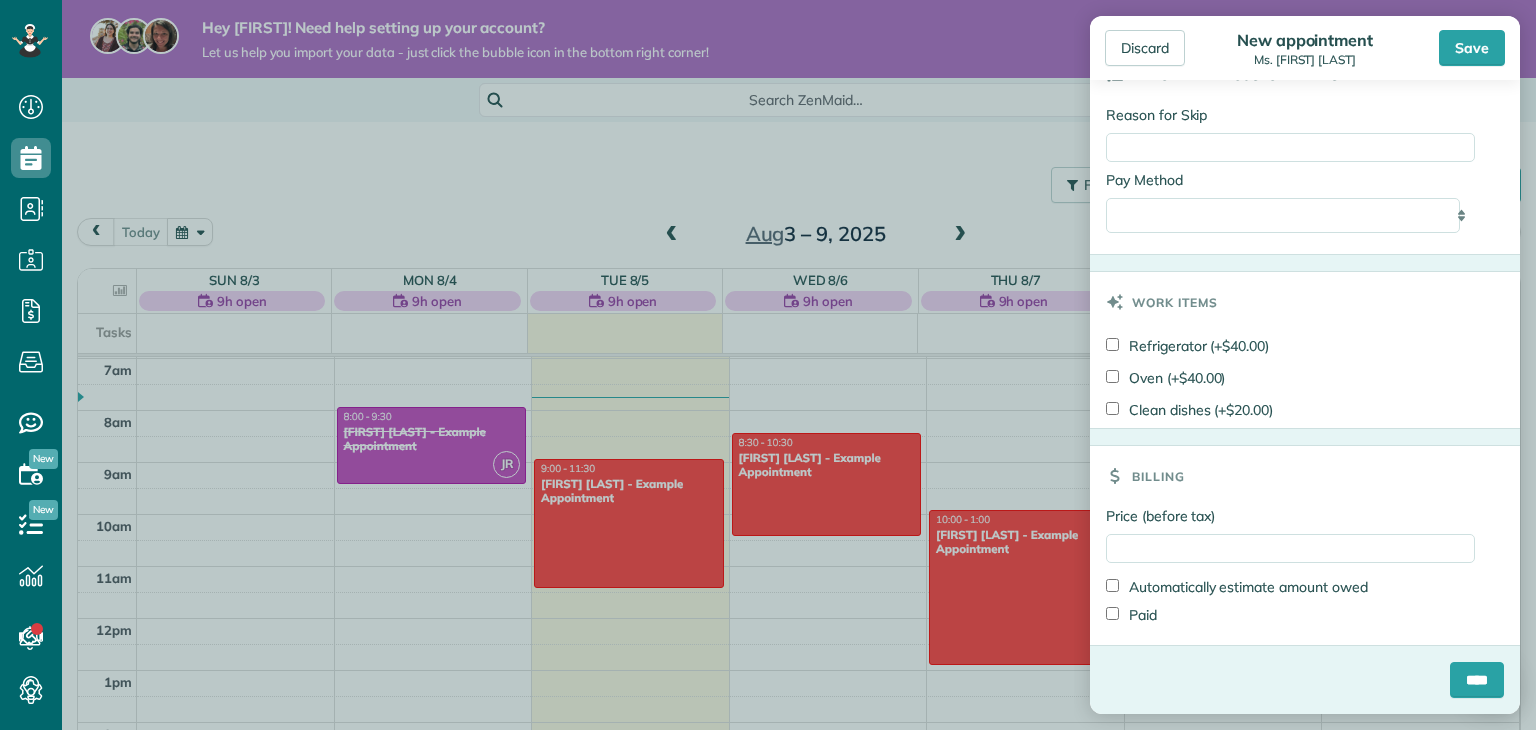 click on "Save" at bounding box center [1472, 48] 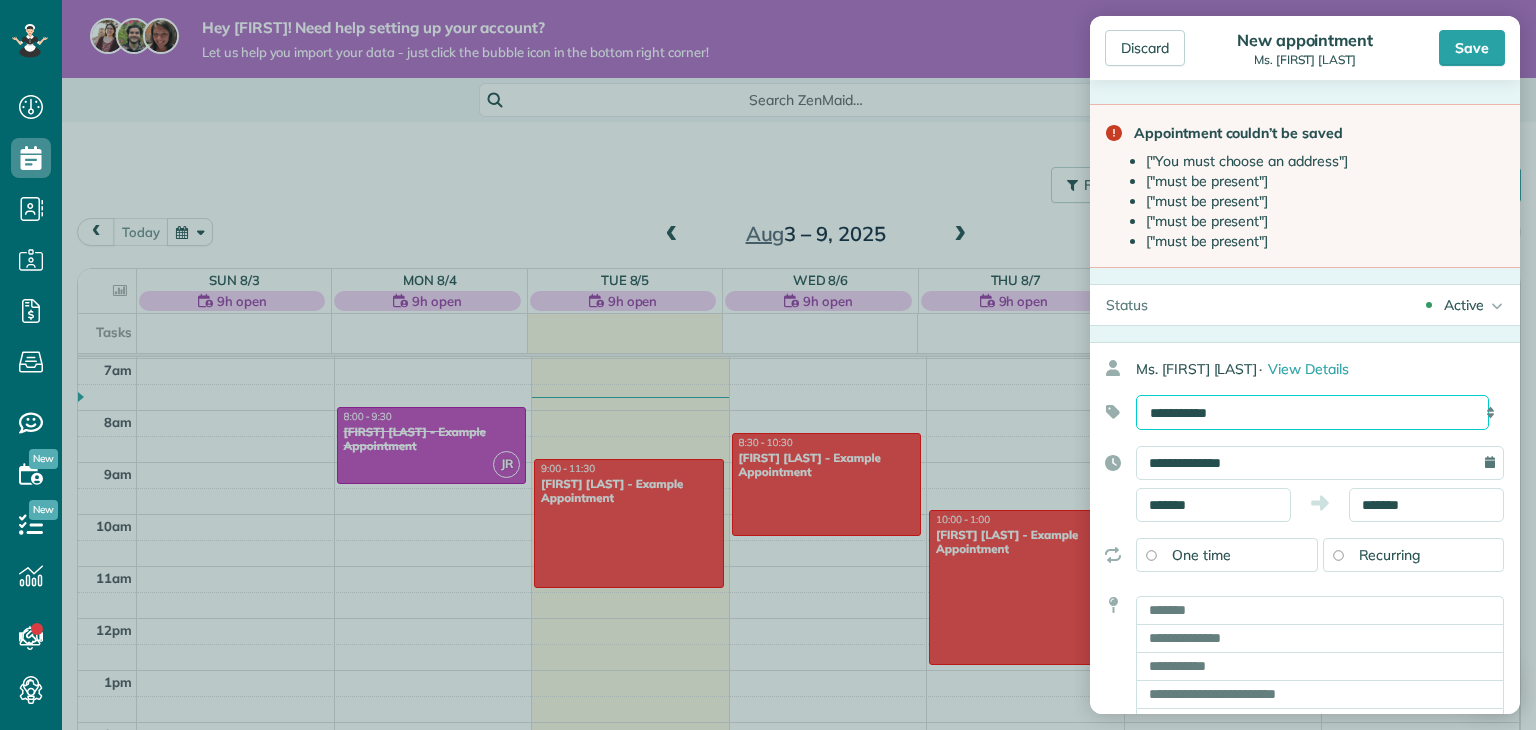 click on "**********" at bounding box center [1312, 413] 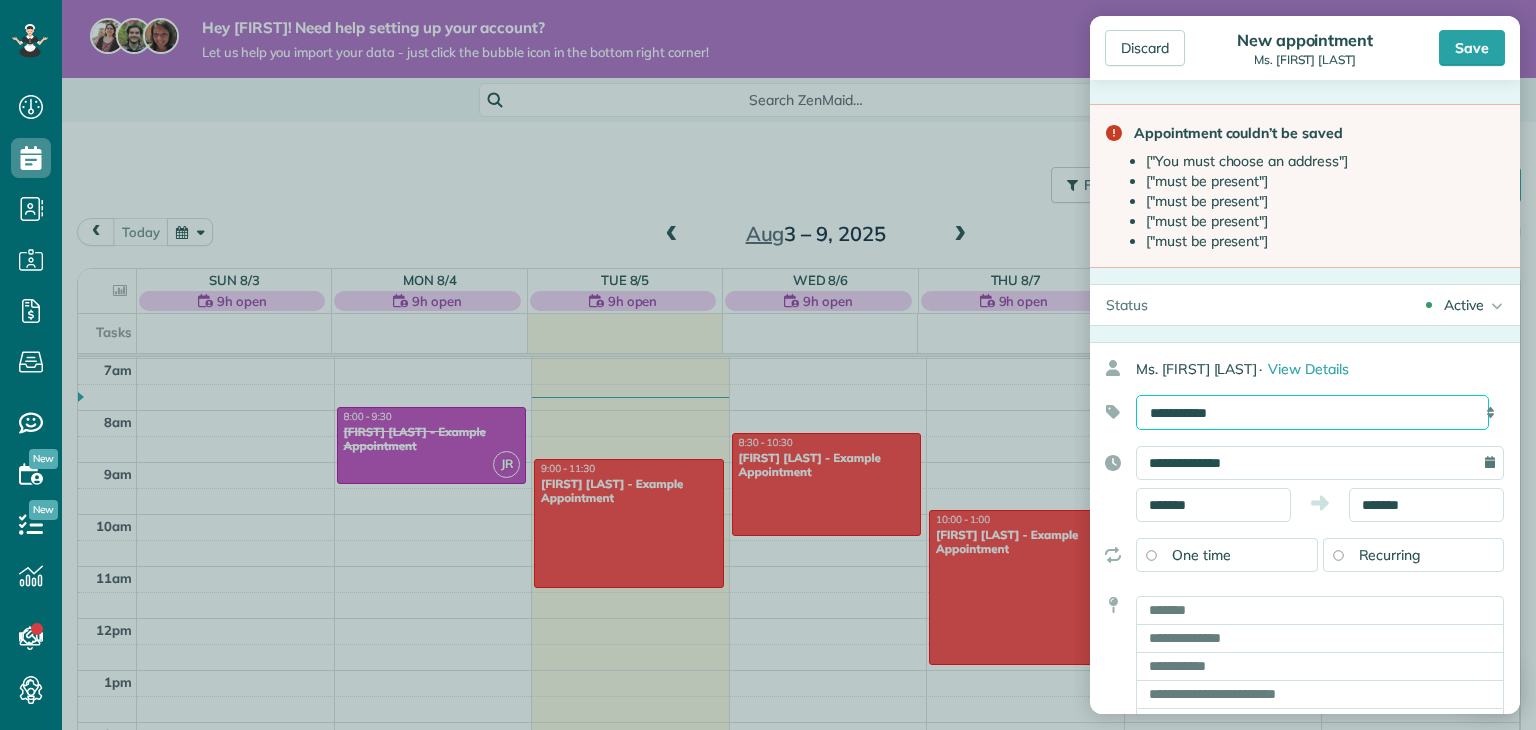 select on "******" 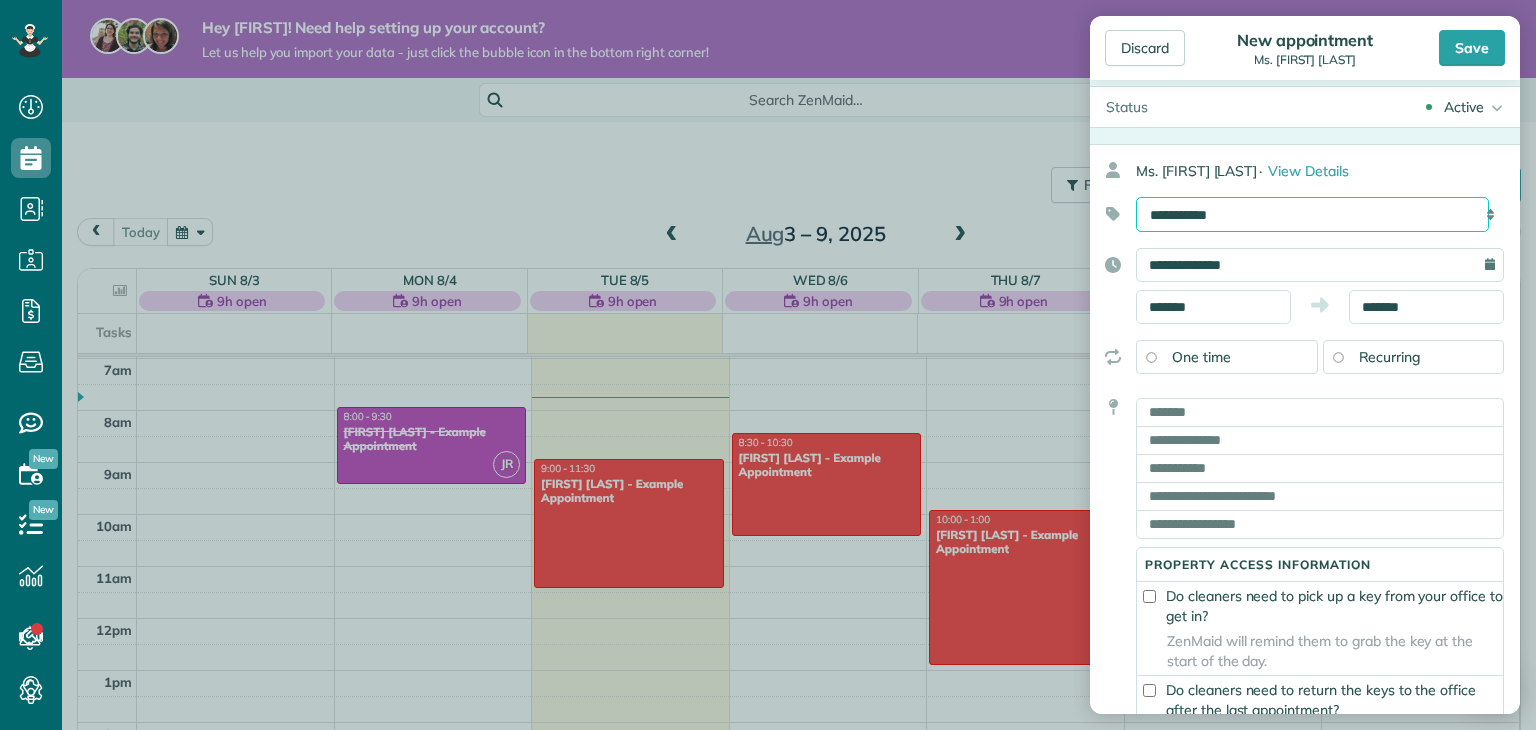 scroll, scrollTop: 200, scrollLeft: 0, axis: vertical 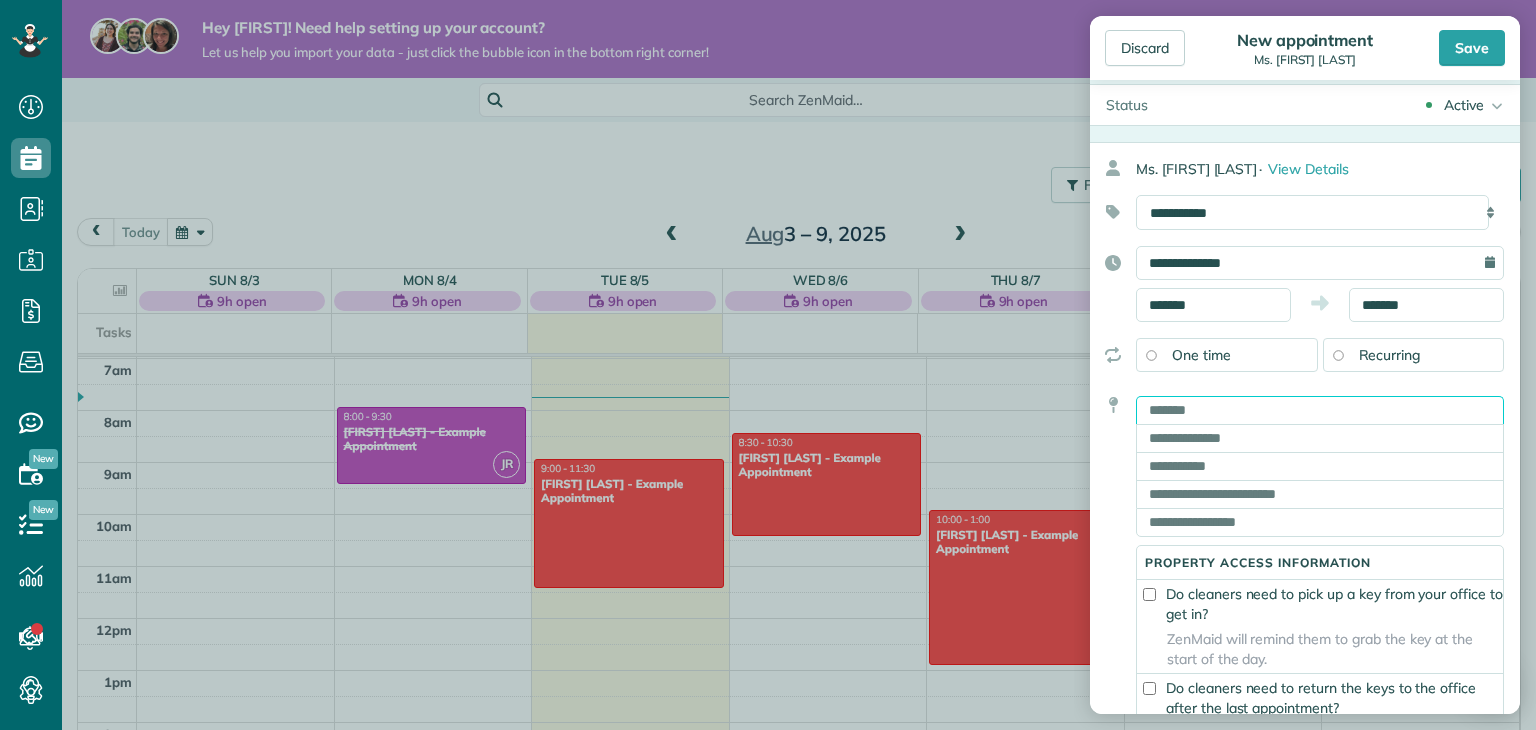 click at bounding box center (1320, 410) 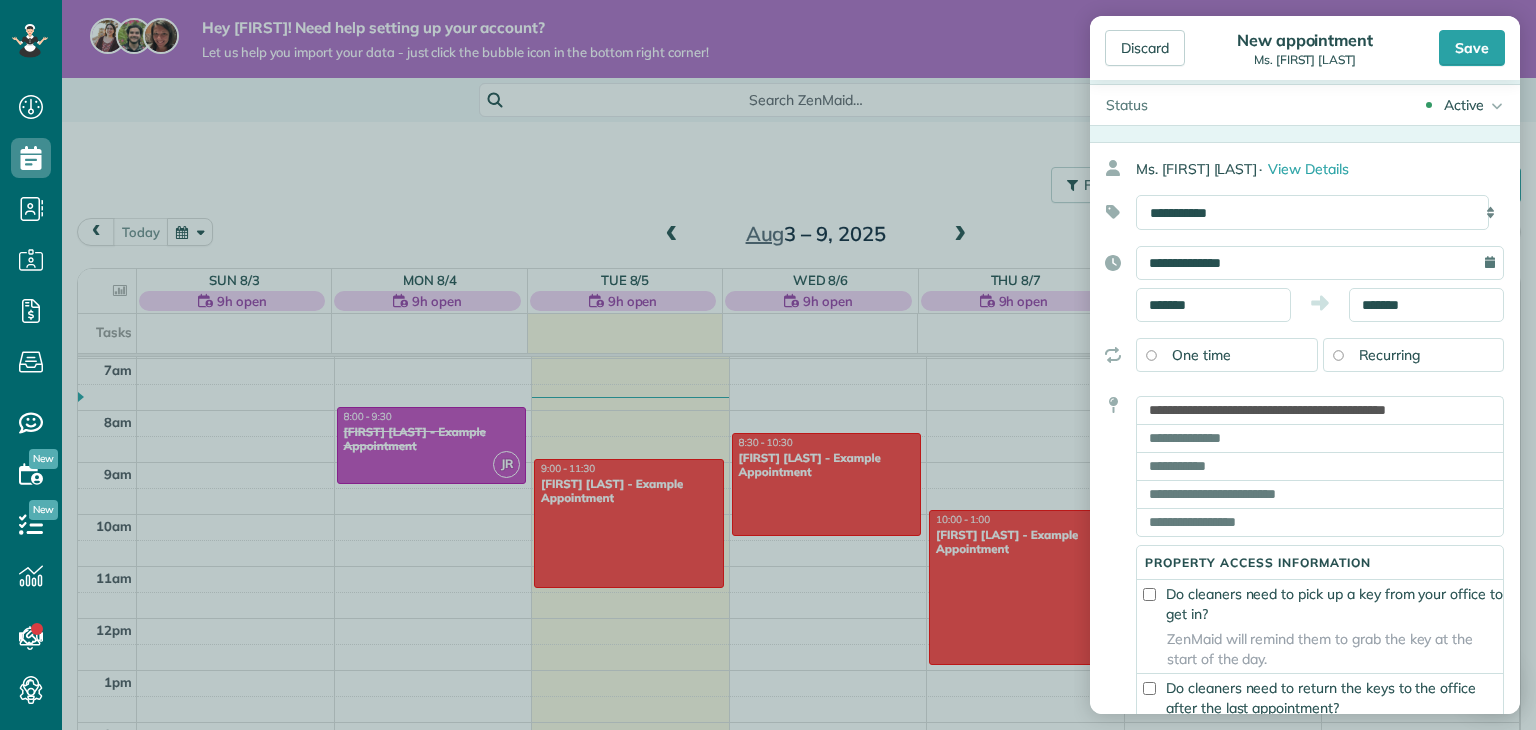 type on "**********" 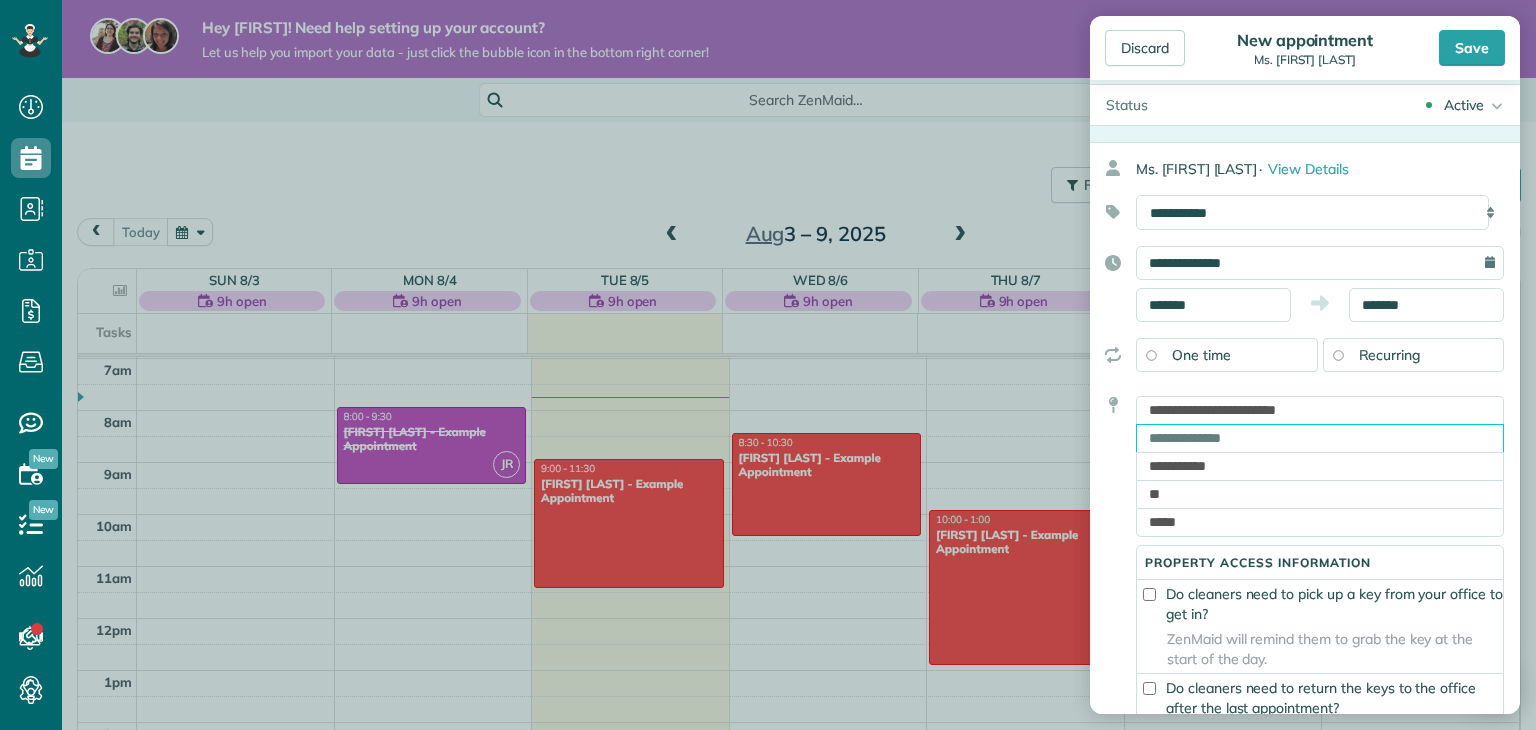 click at bounding box center (1320, 438) 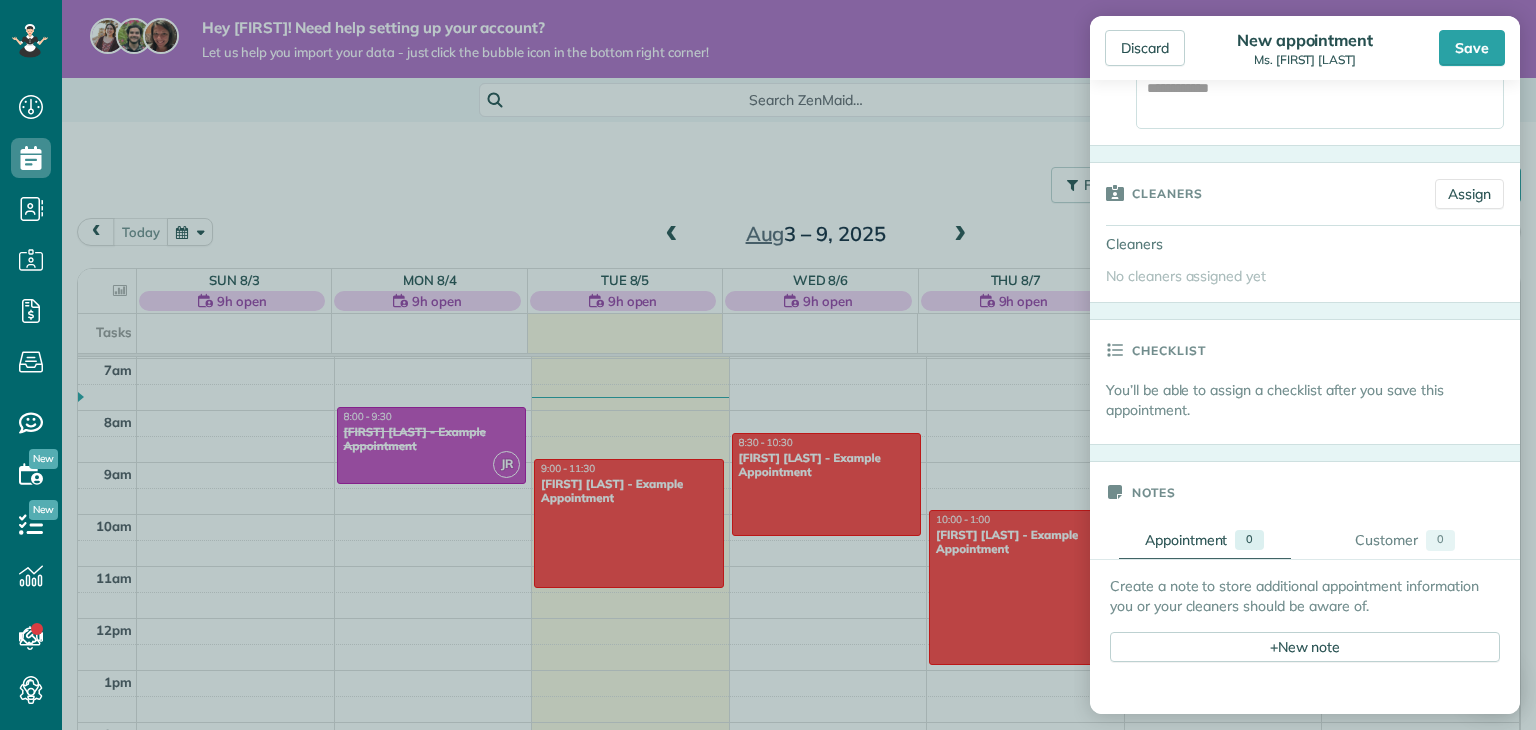 scroll, scrollTop: 800, scrollLeft: 0, axis: vertical 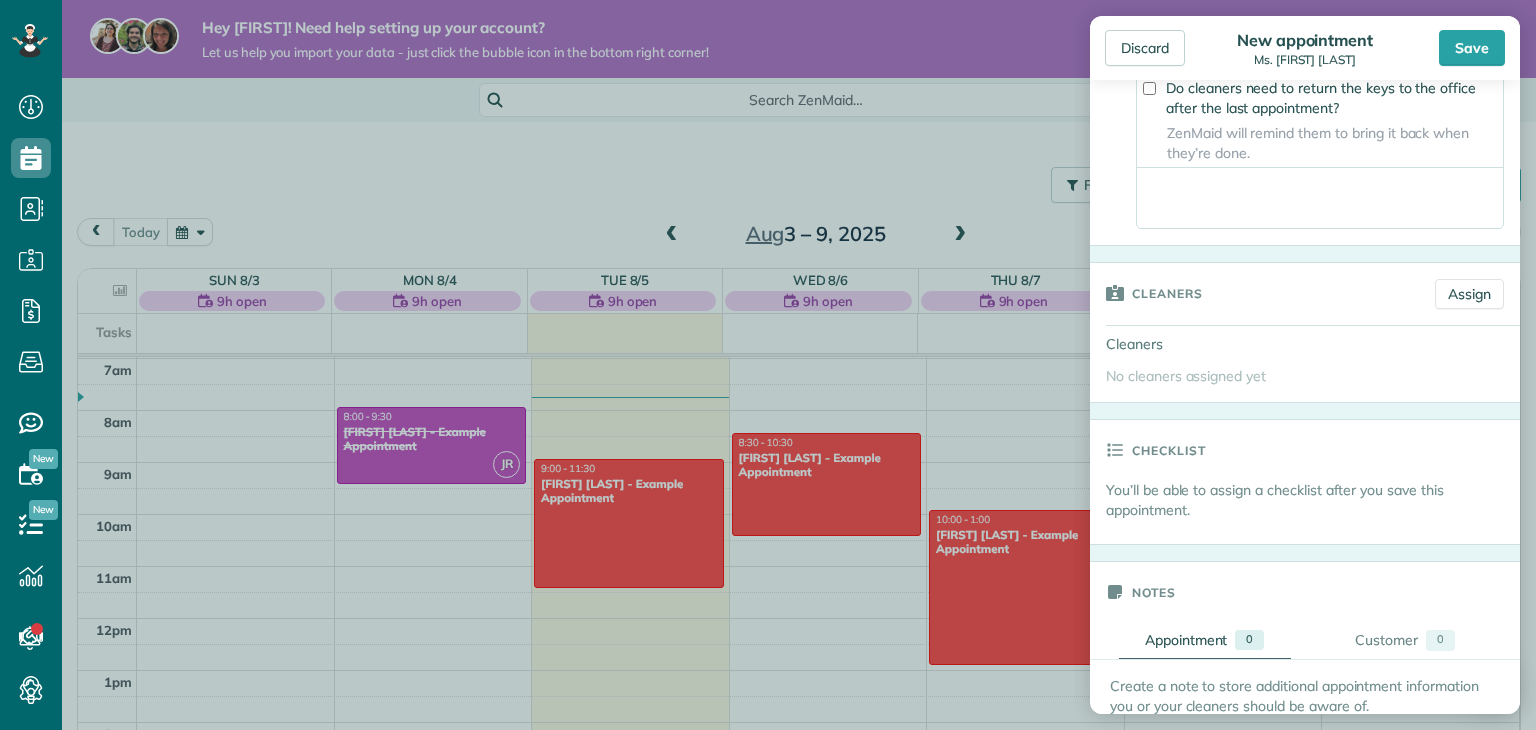 click at bounding box center (1320, 198) 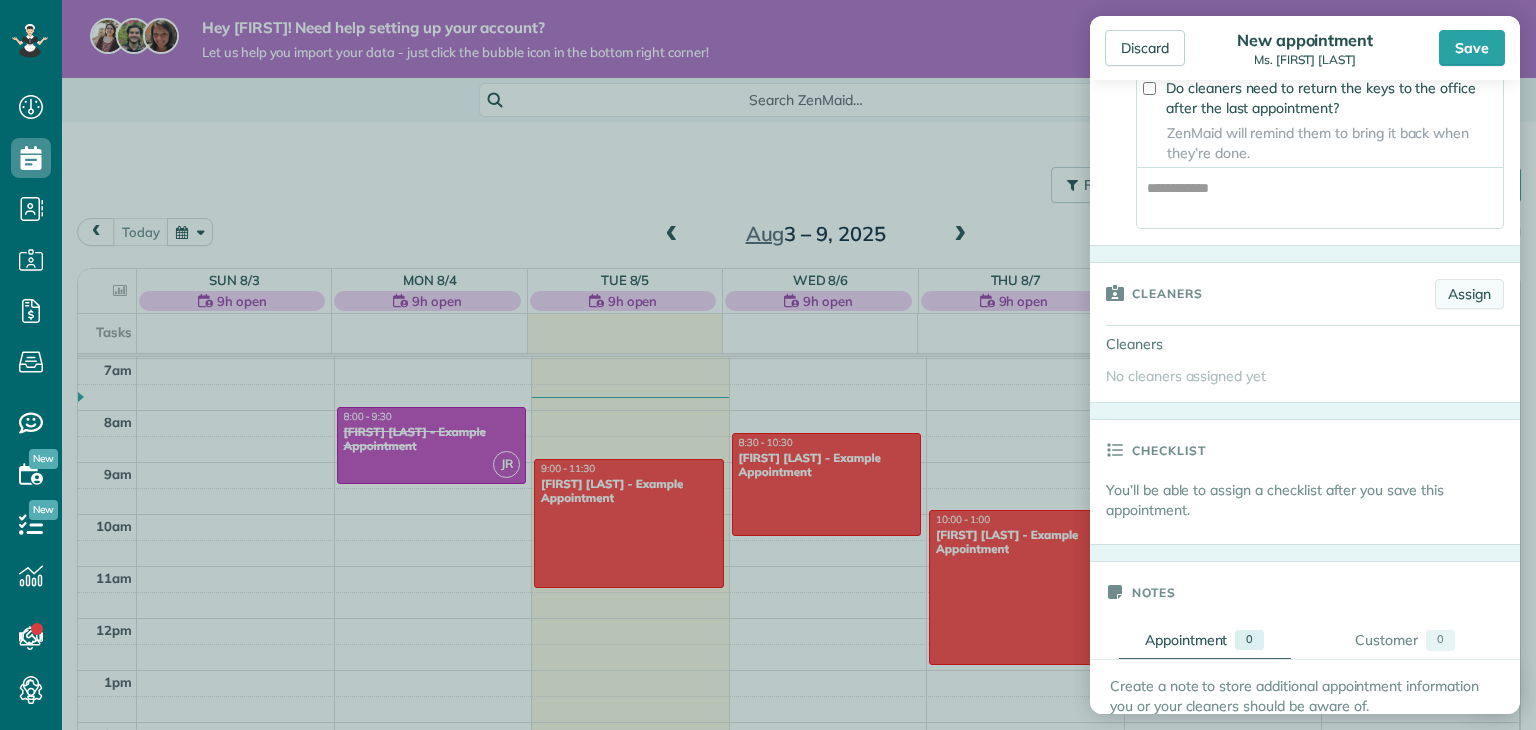 click on "Assign" at bounding box center (1469, 294) 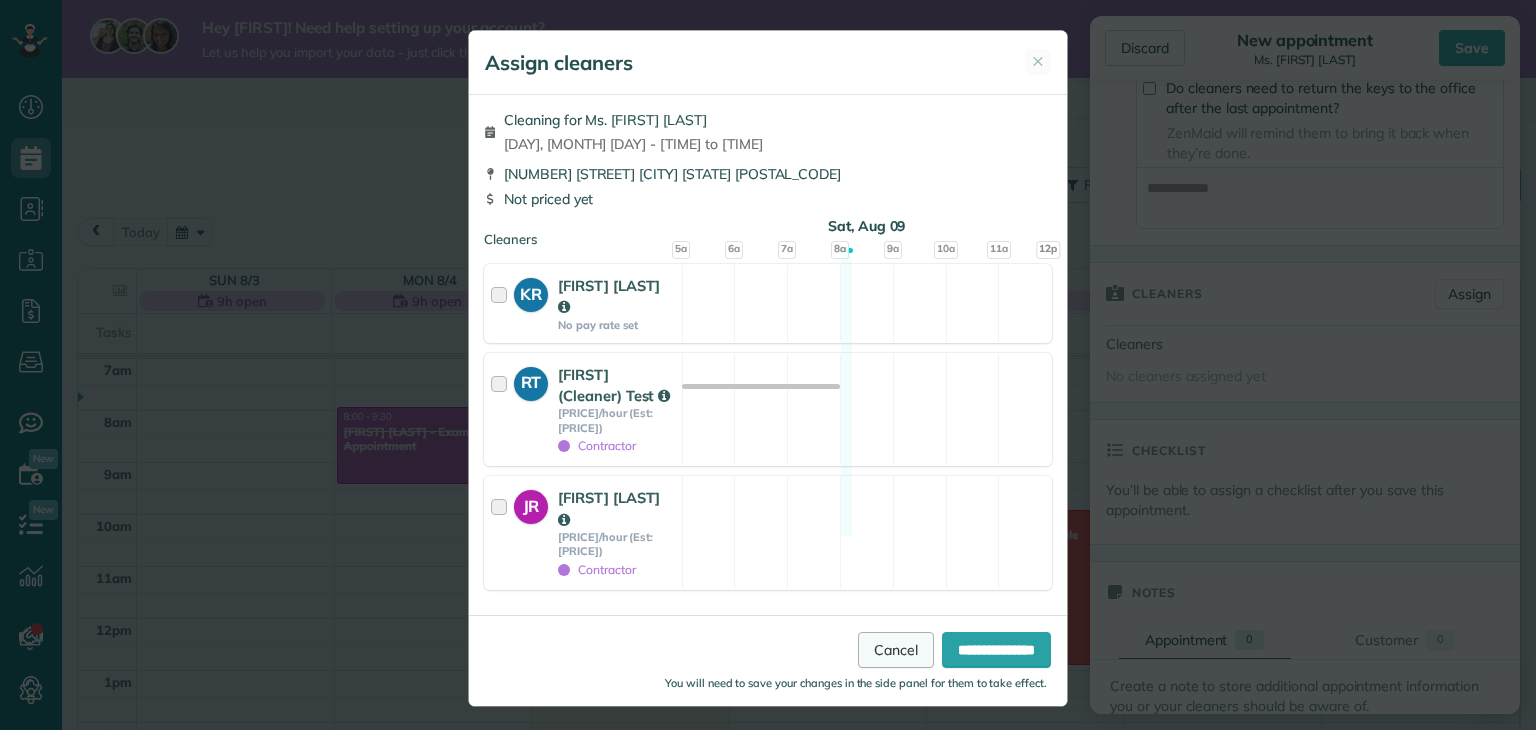 click on "Cancel" at bounding box center (896, 650) 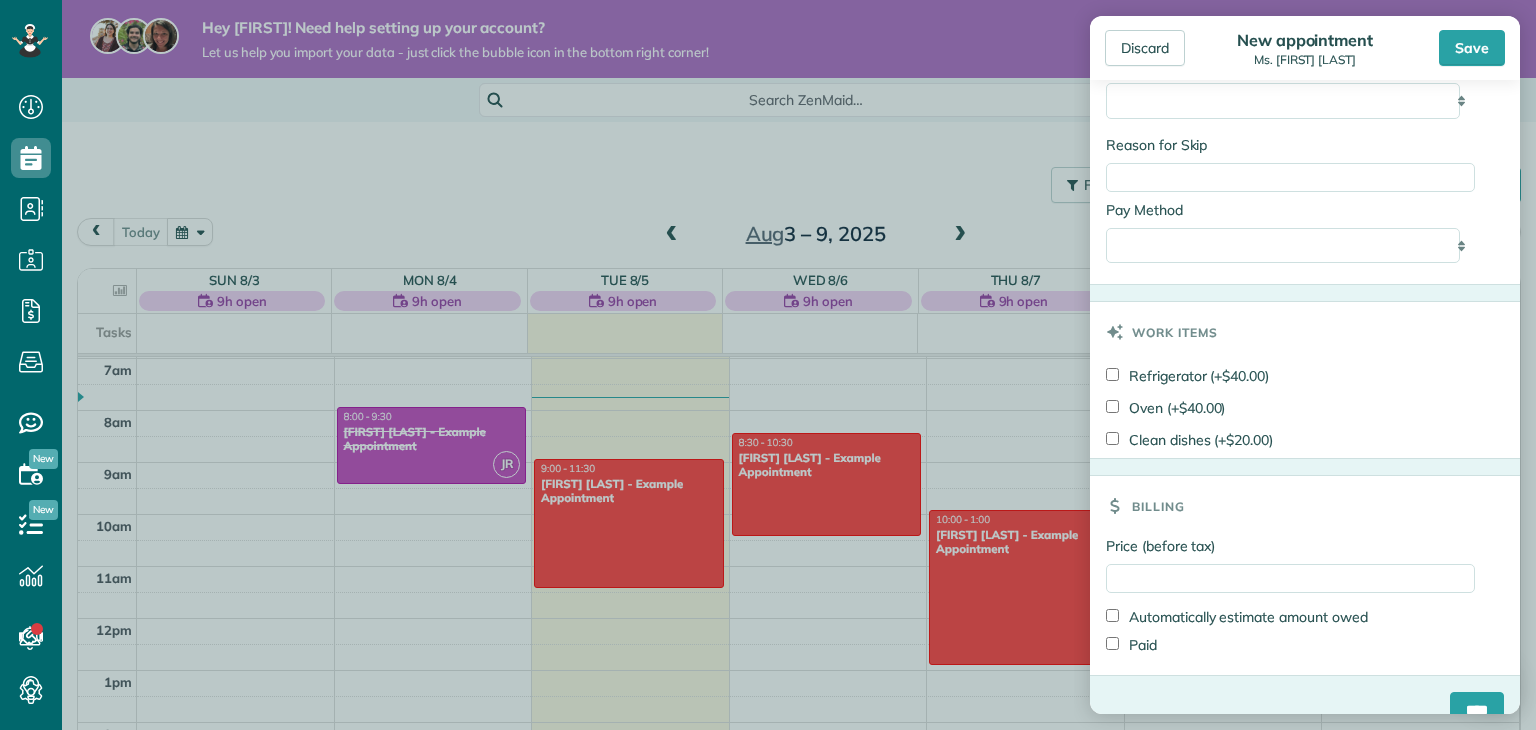 scroll, scrollTop: 1776, scrollLeft: 0, axis: vertical 